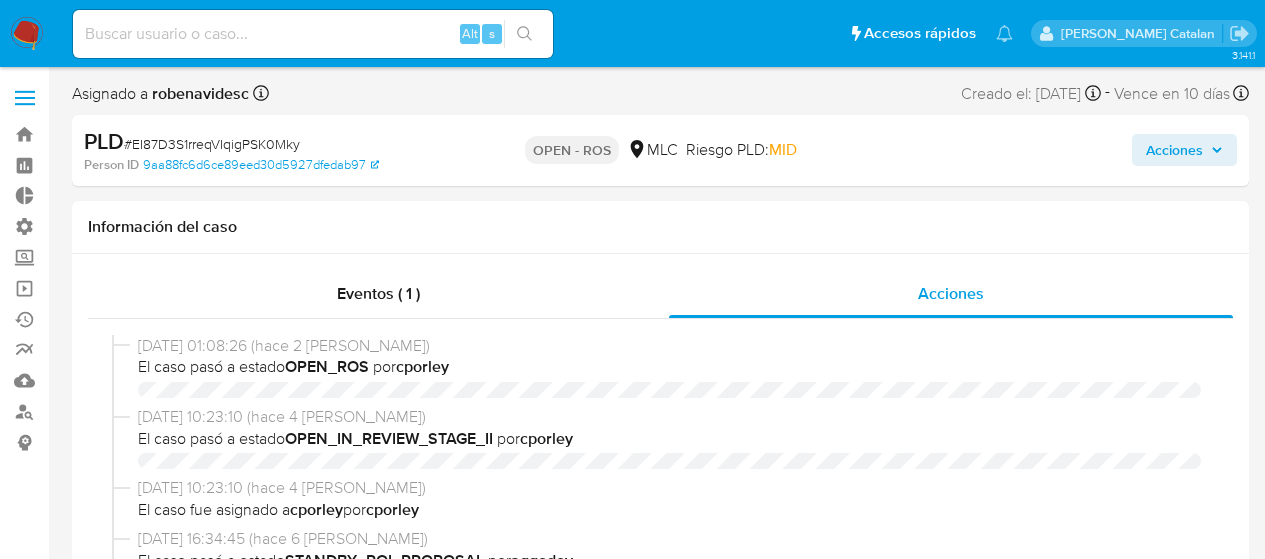 select on "10" 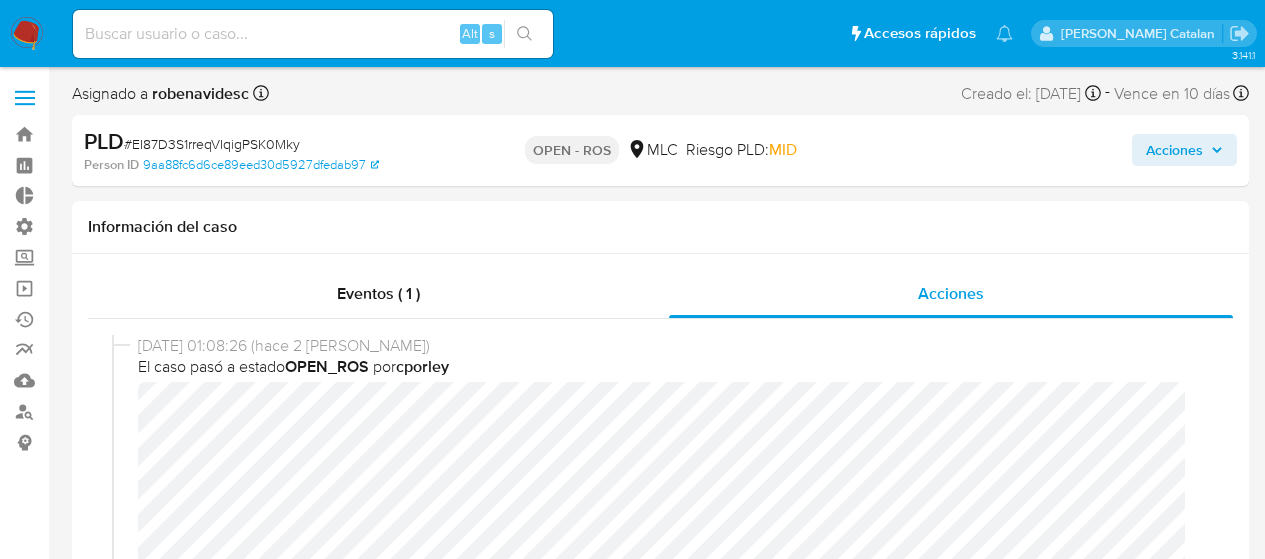 scroll, scrollTop: 0, scrollLeft: 0, axis: both 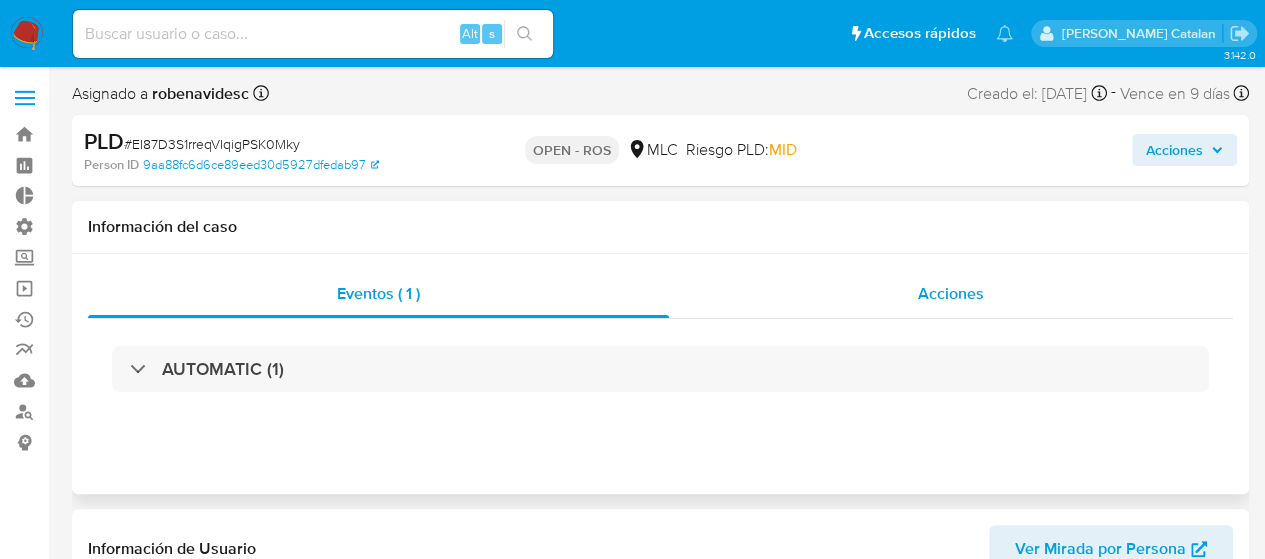 select on "10" 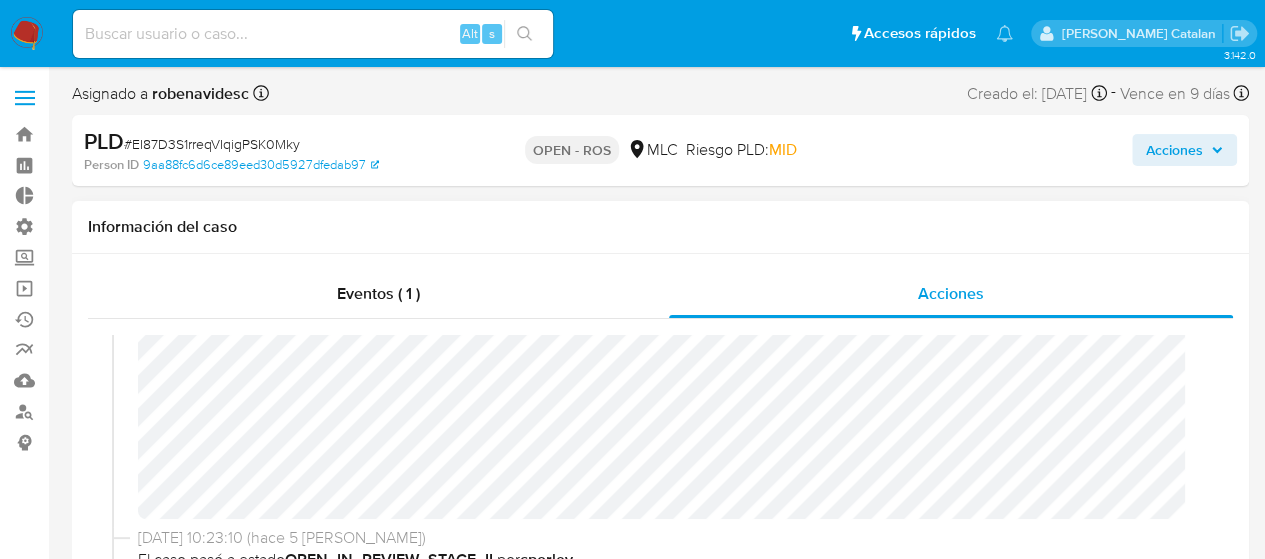 scroll, scrollTop: 0, scrollLeft: 0, axis: both 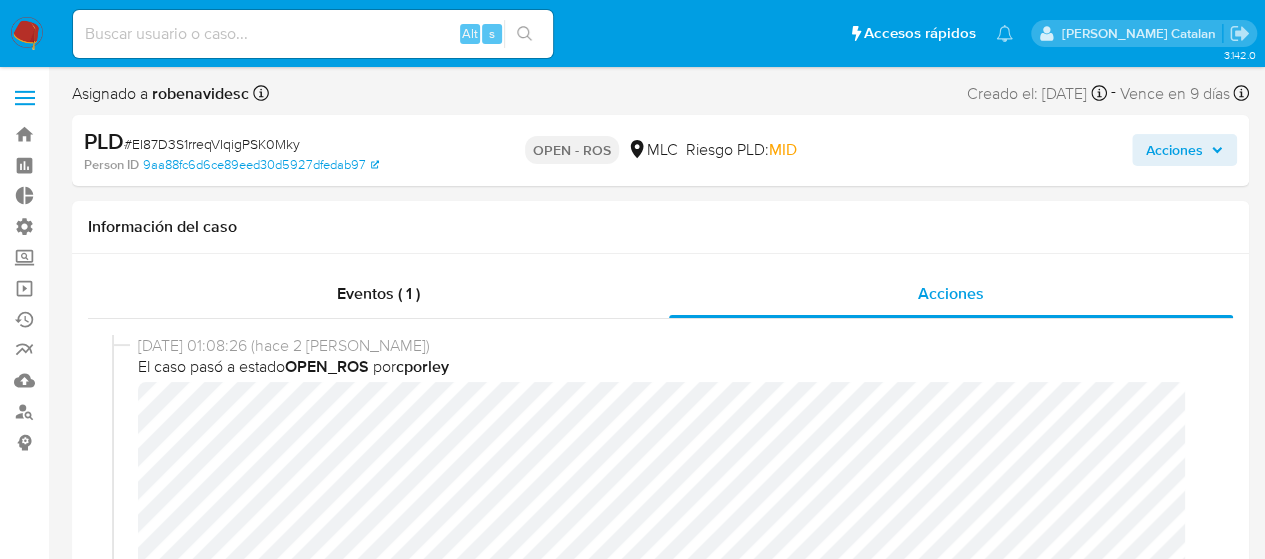 click on "Acciones" at bounding box center [1174, 150] 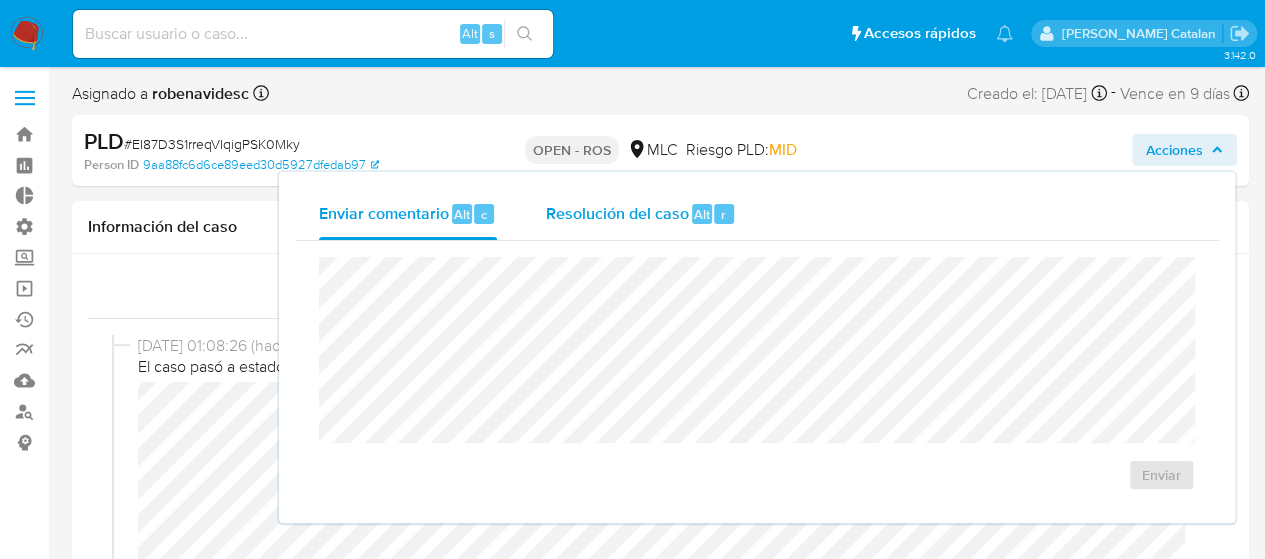 click on "Resolución del caso" at bounding box center [616, 213] 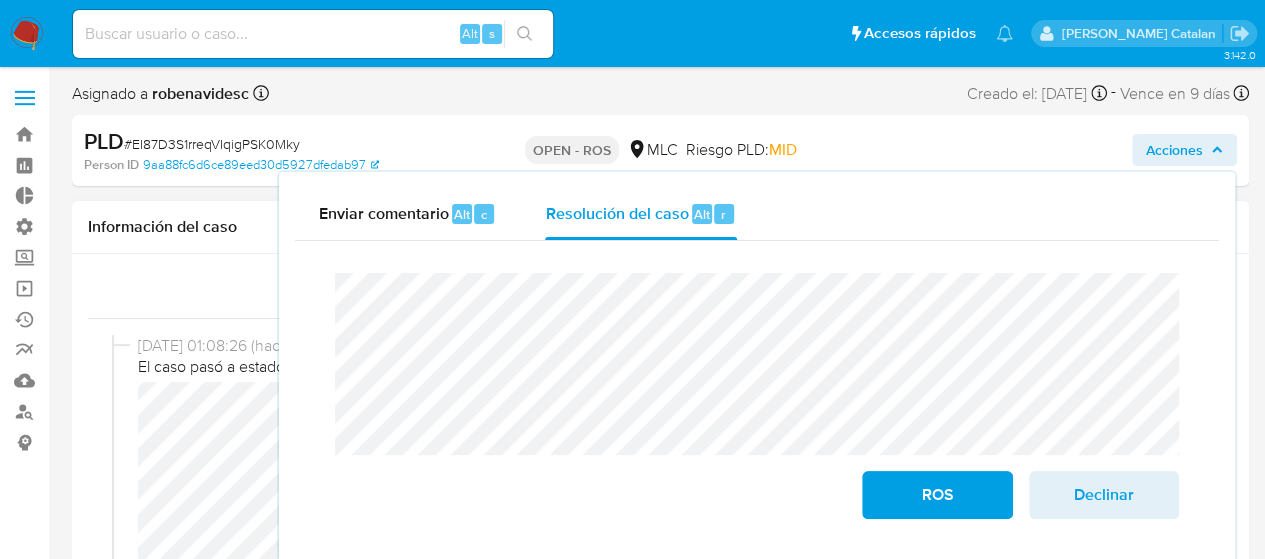 click on "Asignado a   robenavidesc   Asignado el: 10/06/2025 10:05:56 Creado el: 12/04/2025   Creado el: 12/04/2025 05:09:17 - Vence en 9 días   Vence el 11/07/2025 05:09:17 PLD # EI87D3S1rreqVIqigPSK0Mky Person ID 9aa88fc6d6ce89eed30d5927dfedab97 OPEN - ROS  MLC Riesgo PLD:  MID Acciones Enviar comentario Alt c Resolución del caso Alt r Cierre de caso ROS Declinar Información del caso Eventos ( 1 ) Acciones 30/06/2025 01:08:26 (hace 2 días) El caso pasó a estado  OPEN_ROS      por  cporley 27/06/2025 10:23:10 (hace 5 días) El caso pasó a estado  OPEN_IN_REVIEW_STAGE_II      por  cporley 27/06/2025 10:23:10 (hace 5 días) El caso fue asignado a  cporley  por  cporley 25/06/2025 16:34:45 (hace 7 días) El caso pasó a estado  STANDBY_ROI_PROPOSAL      por  aggodoy 25/06/2025 16:32:29 (hace 7 días) aggodoy  subió un archivo: 1367393449Movimientos.xlsx 25/06/2025 16:32:27 (hace 7 días) aggodoy  subió un archivo: Case Log - 1367393449.pdf 24/06/2025 16:16:54 (hace 8 días) El caso pasó a estado       por" at bounding box center (660, 2258) 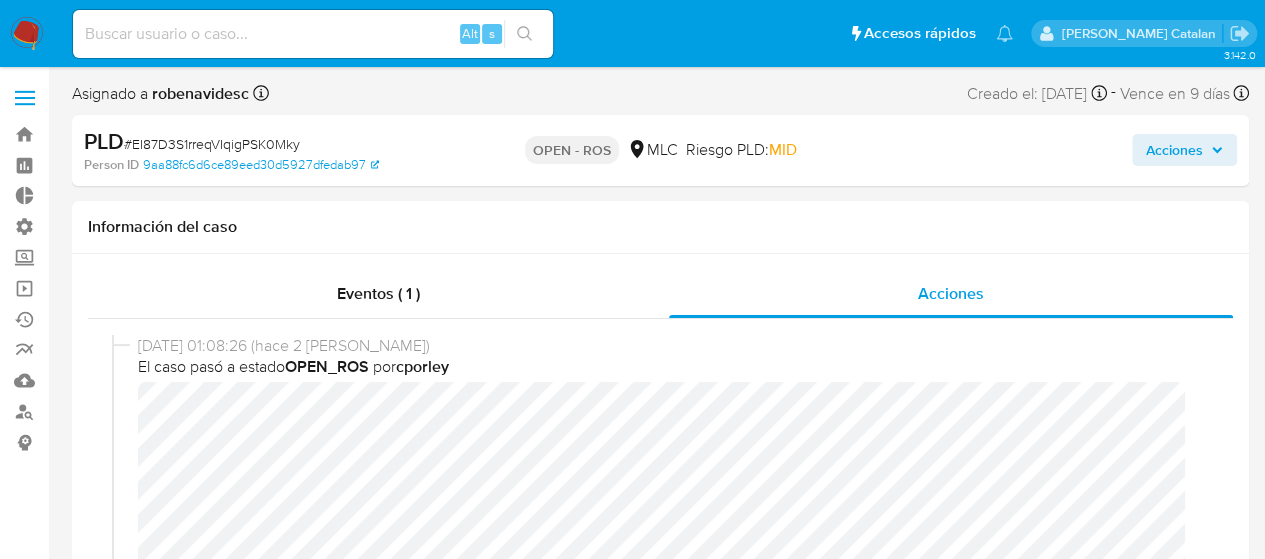 click on "Acciones" at bounding box center [1184, 150] 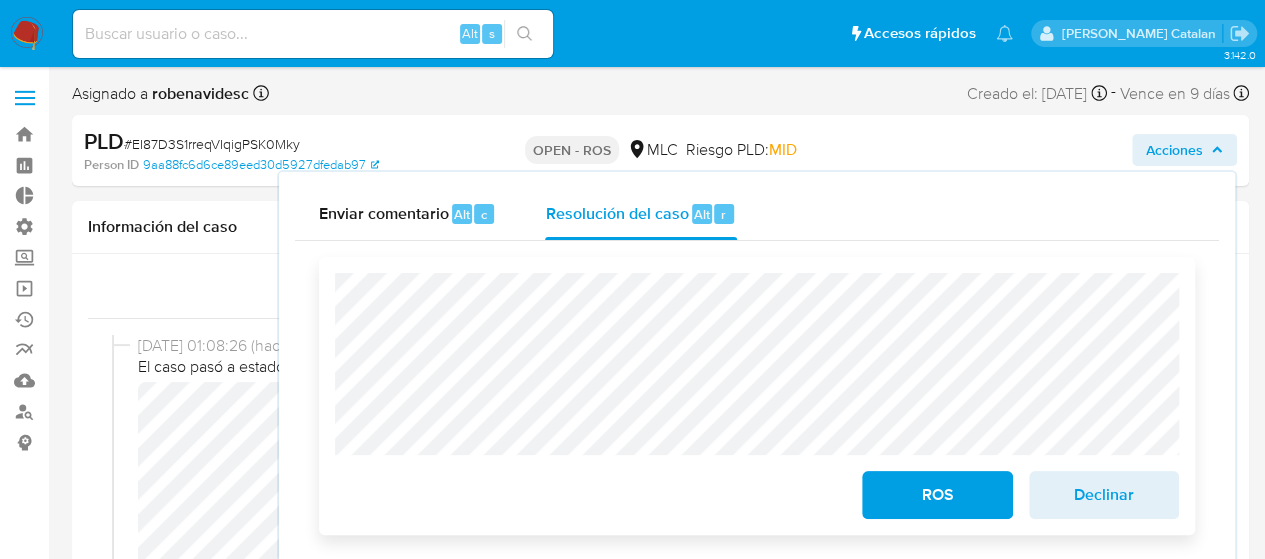 click on "ROS" at bounding box center [937, 495] 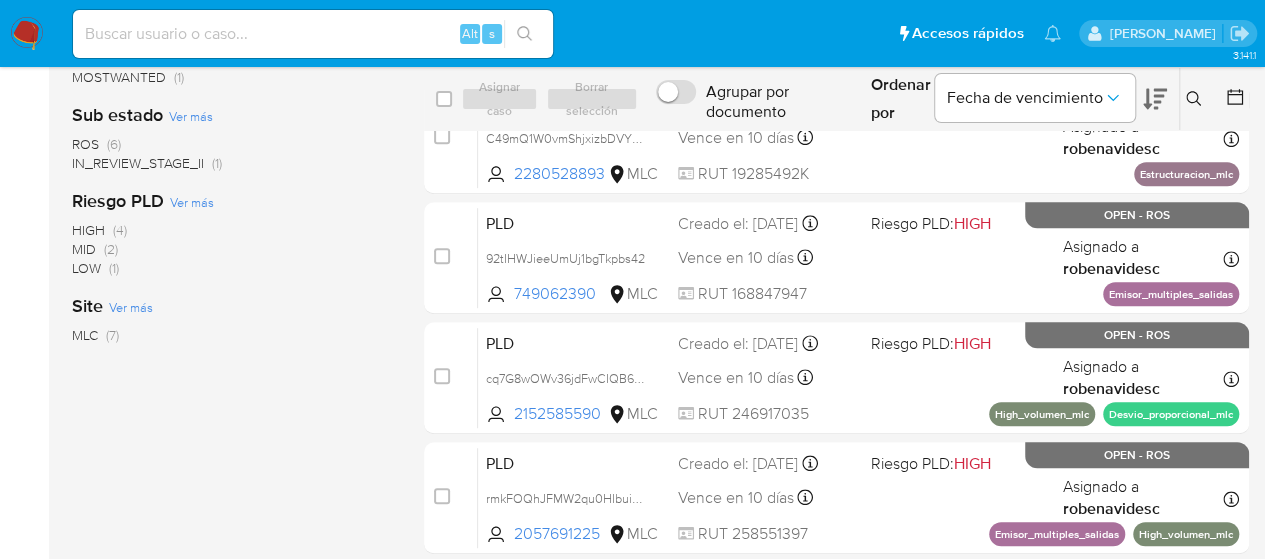 scroll, scrollTop: 505, scrollLeft: 0, axis: vertical 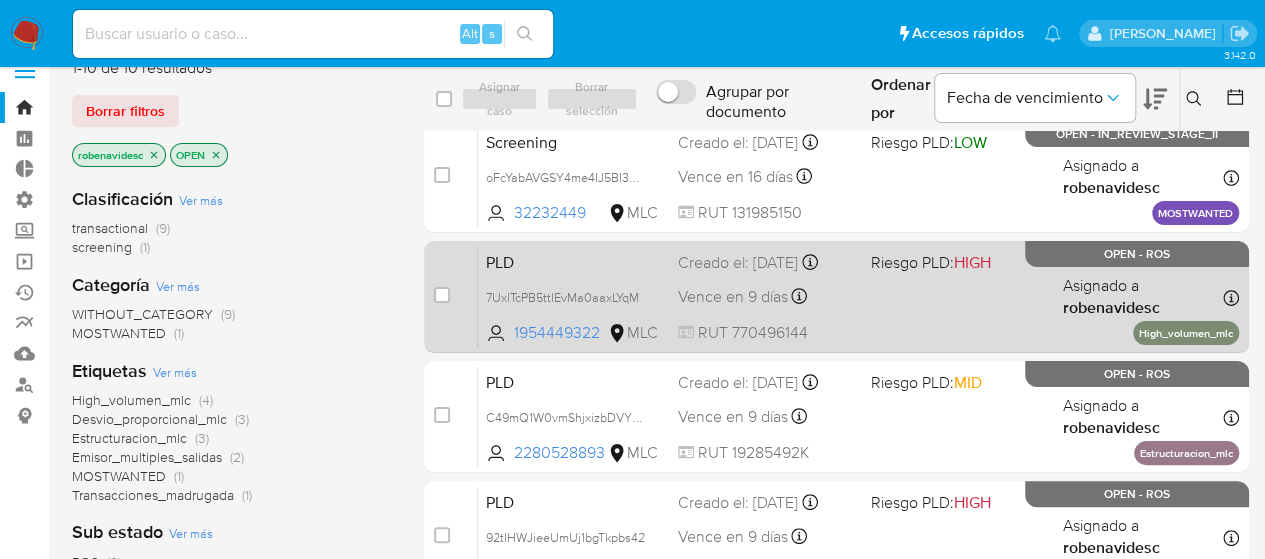 click on "PLD 7UxlTcPB5ttIEvMa0aaxLYqM 1954449322 MLC Riesgo PLD:  HIGH Creado el: 12/04/2025   Creado el: 12/04/2025 05:09:05 Vence en 9 días   Vence el 11/07/2025 05:09:05 RUT   770496144 Asignado a   robenavidesc   Asignado el: 10/06/2025 10:05:24 High_volumen_mlc OPEN - ROS" at bounding box center [858, 296] 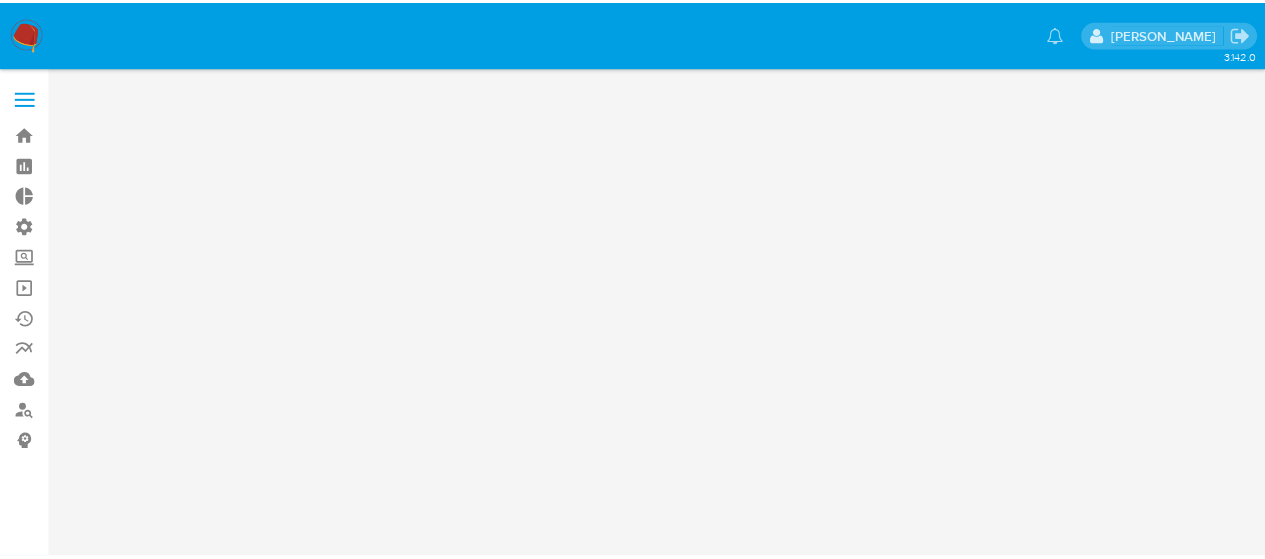 scroll, scrollTop: 0, scrollLeft: 0, axis: both 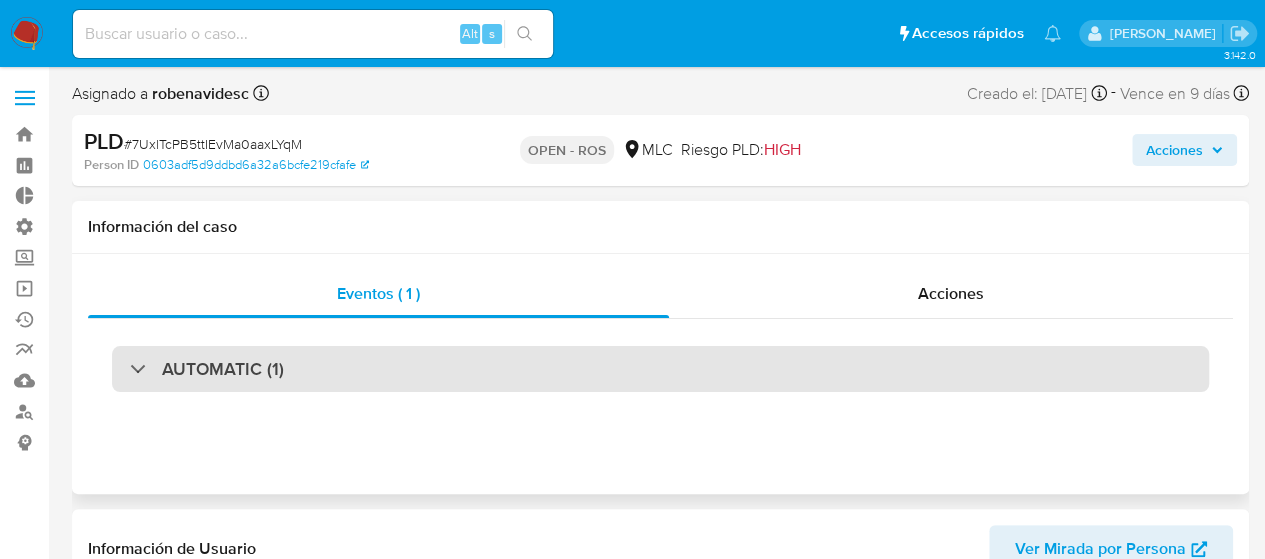 click on "AUTOMATIC (1)" at bounding box center [660, 369] 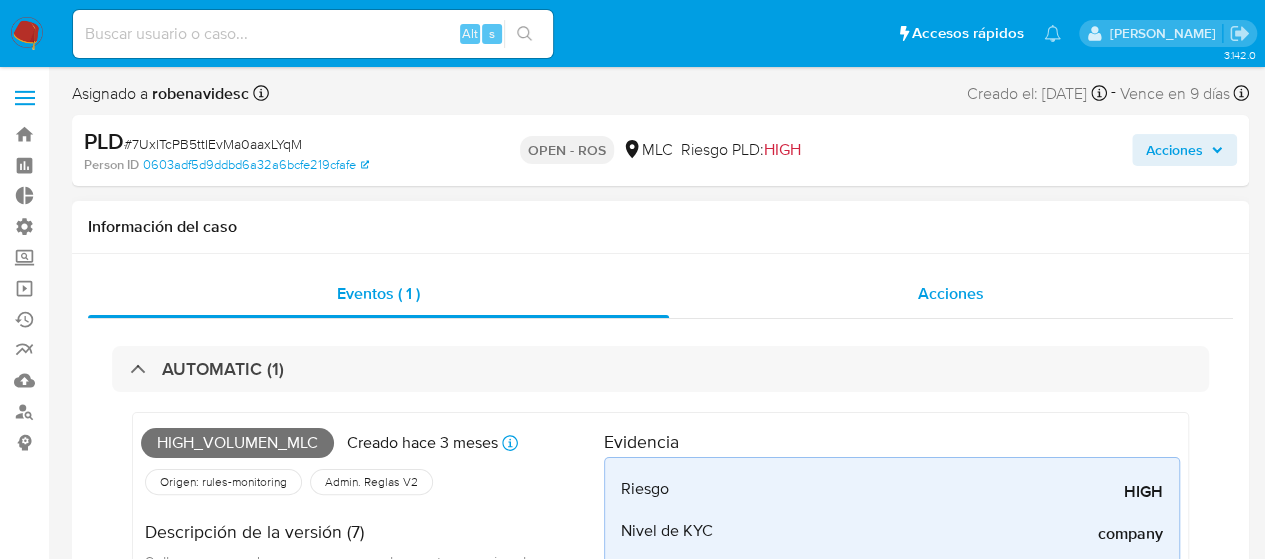 click on "Acciones" at bounding box center [951, 294] 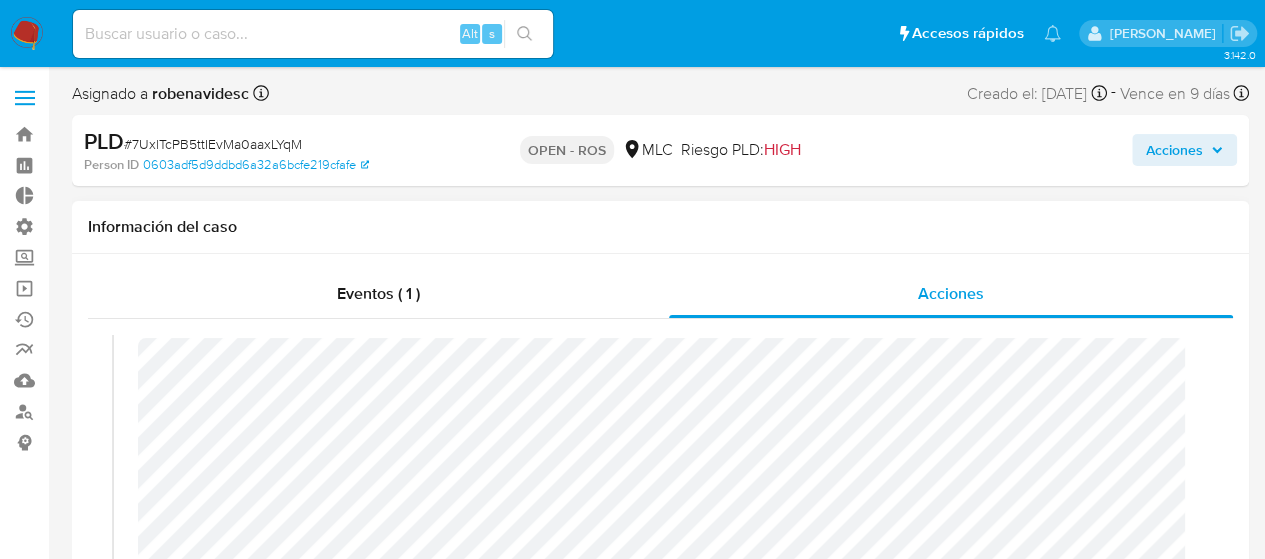 scroll, scrollTop: 43, scrollLeft: 0, axis: vertical 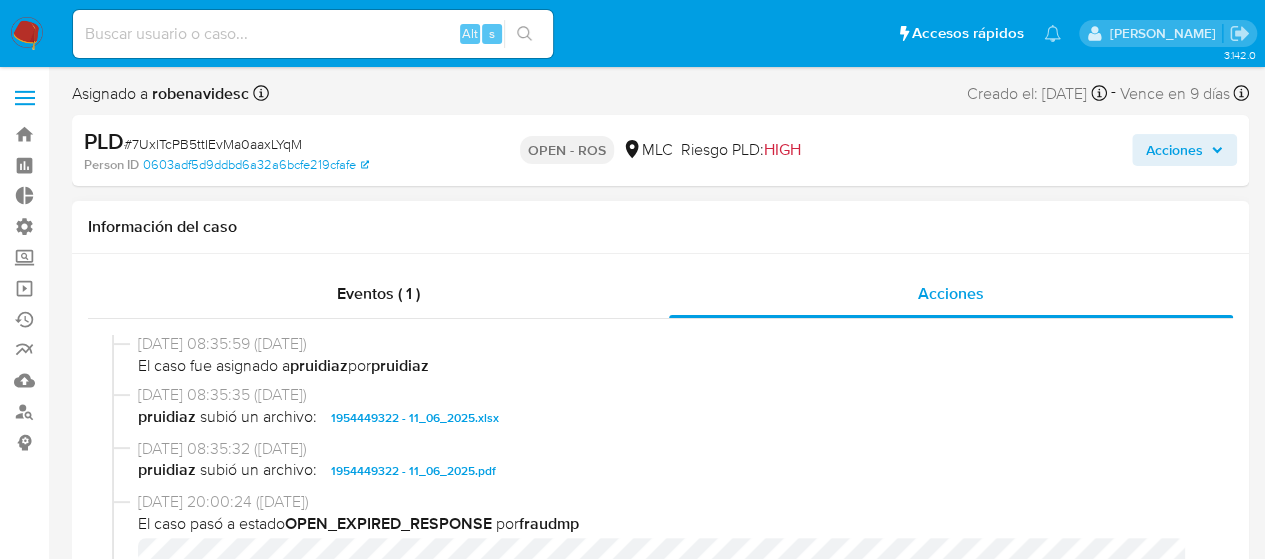 click on "1954449322 - 11_06_2025.pdf" at bounding box center [413, 471] 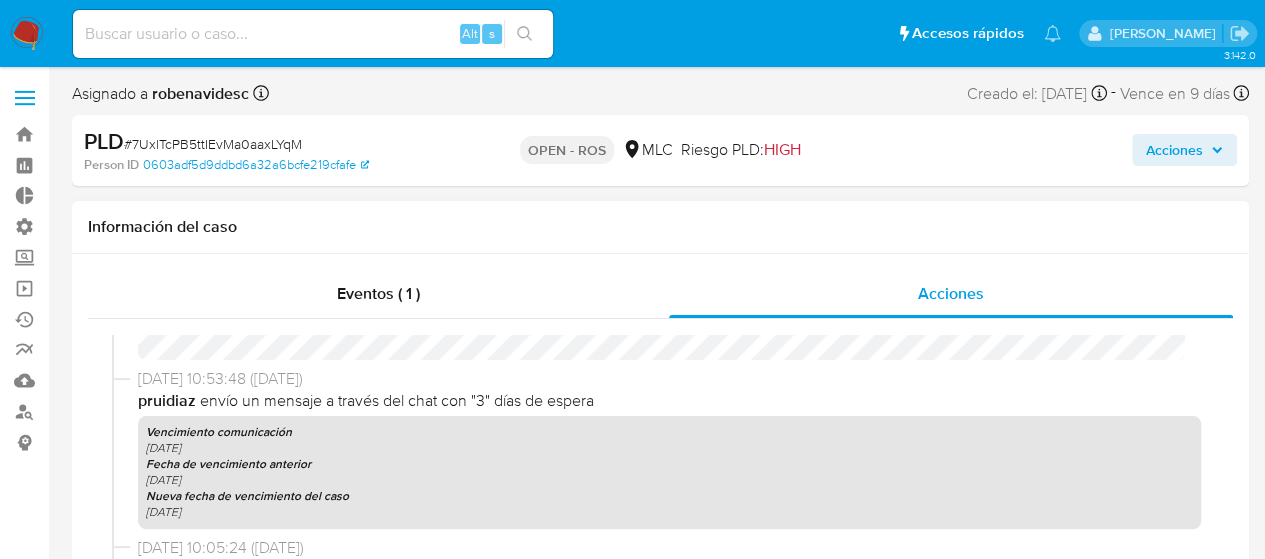 scroll, scrollTop: 1374, scrollLeft: 0, axis: vertical 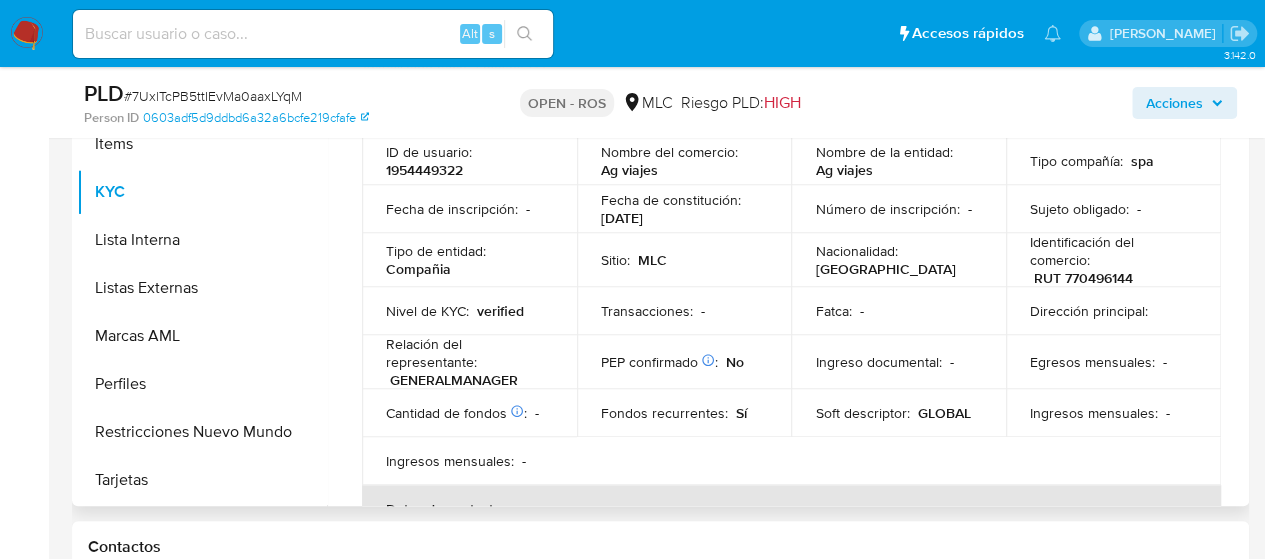 click on "Ingreso documental :" at bounding box center [878, 362] 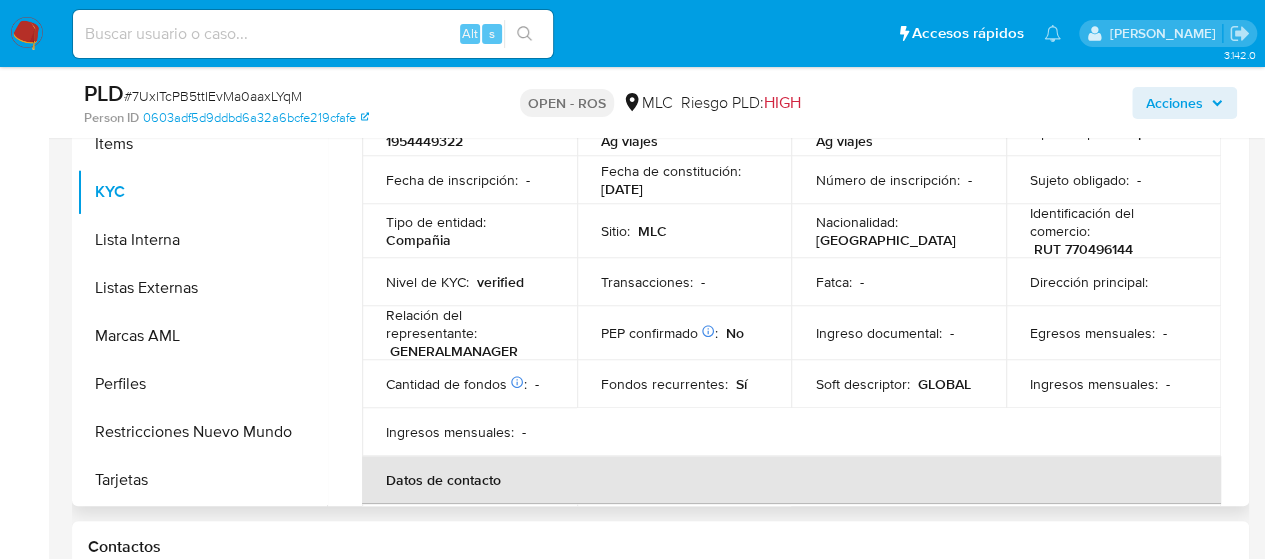 scroll, scrollTop: 0, scrollLeft: 0, axis: both 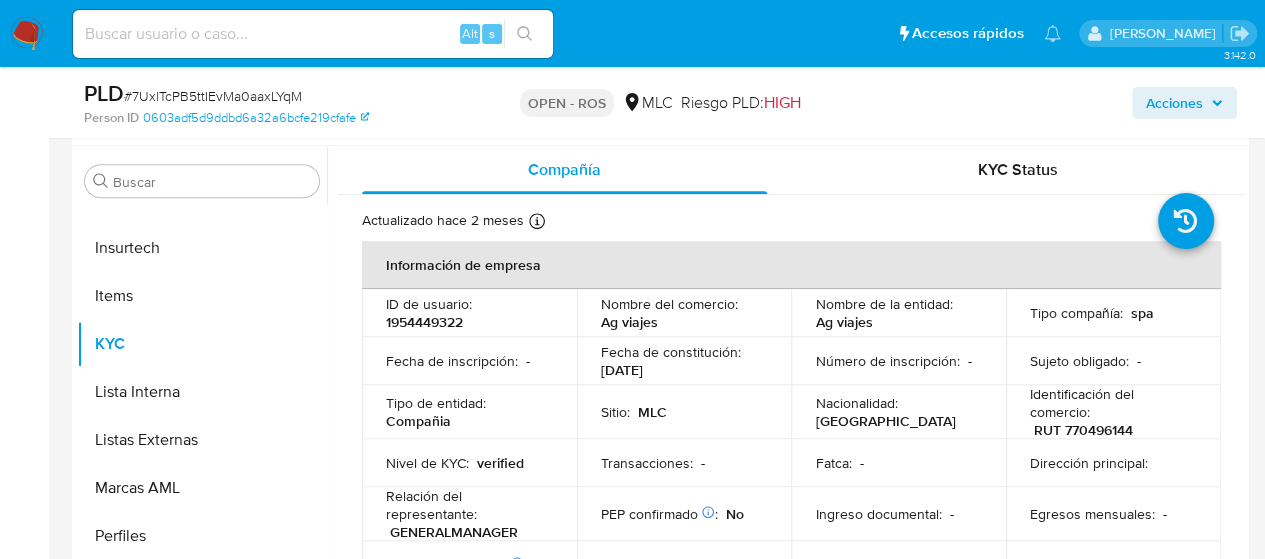 click on "Tipo compañía :    spa" at bounding box center (1113, 313) 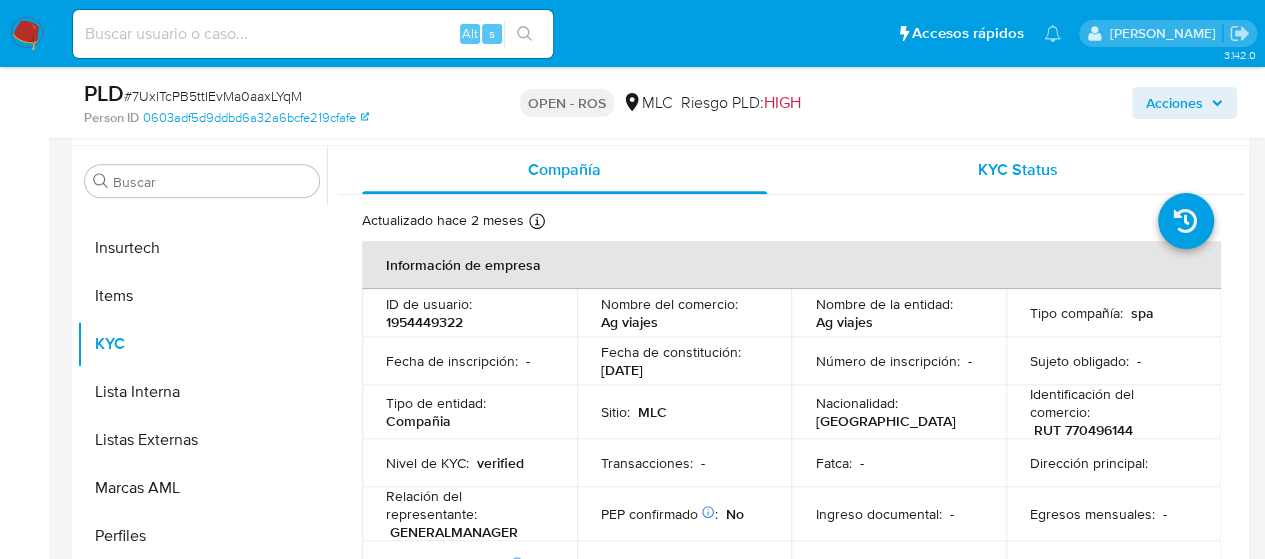 click on "KYC Status" at bounding box center [1017, 170] 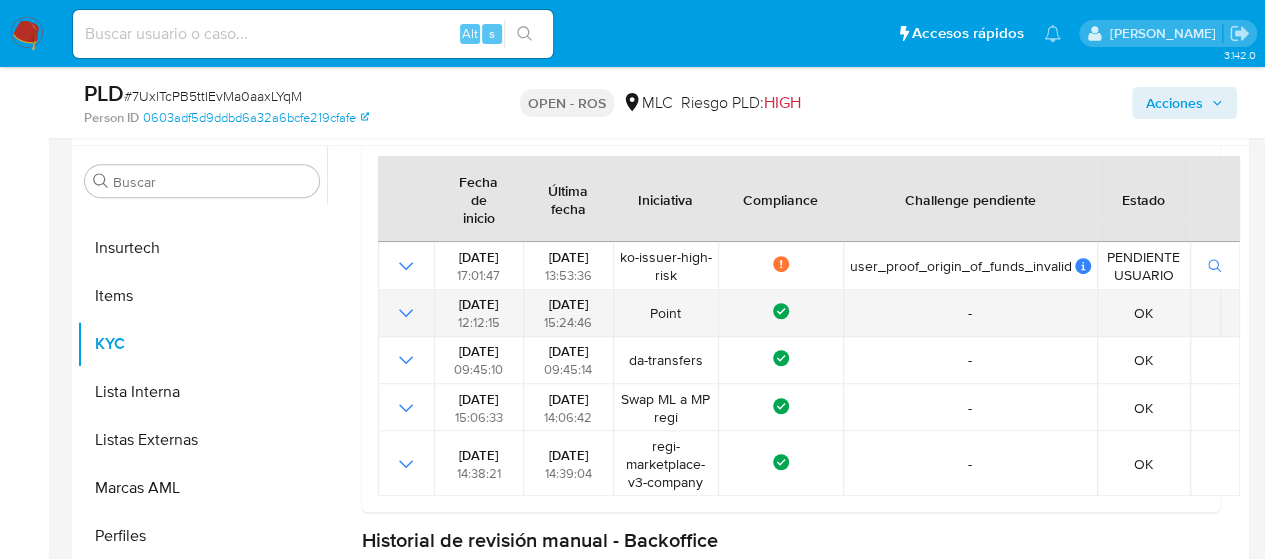 scroll, scrollTop: 391, scrollLeft: 0, axis: vertical 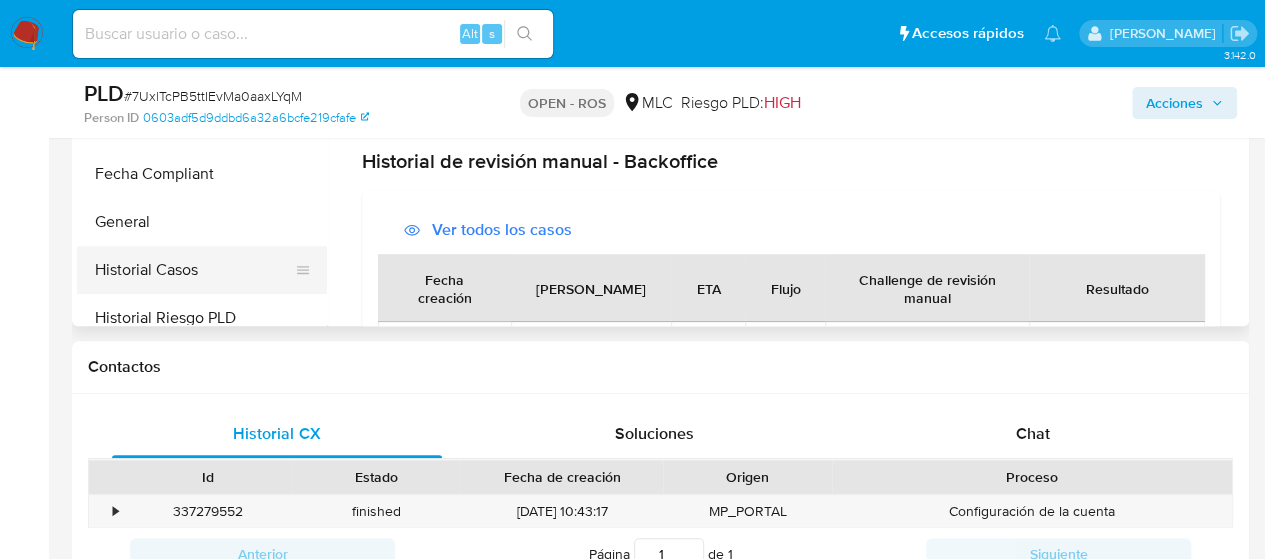 click on "Historial Casos" at bounding box center [194, 270] 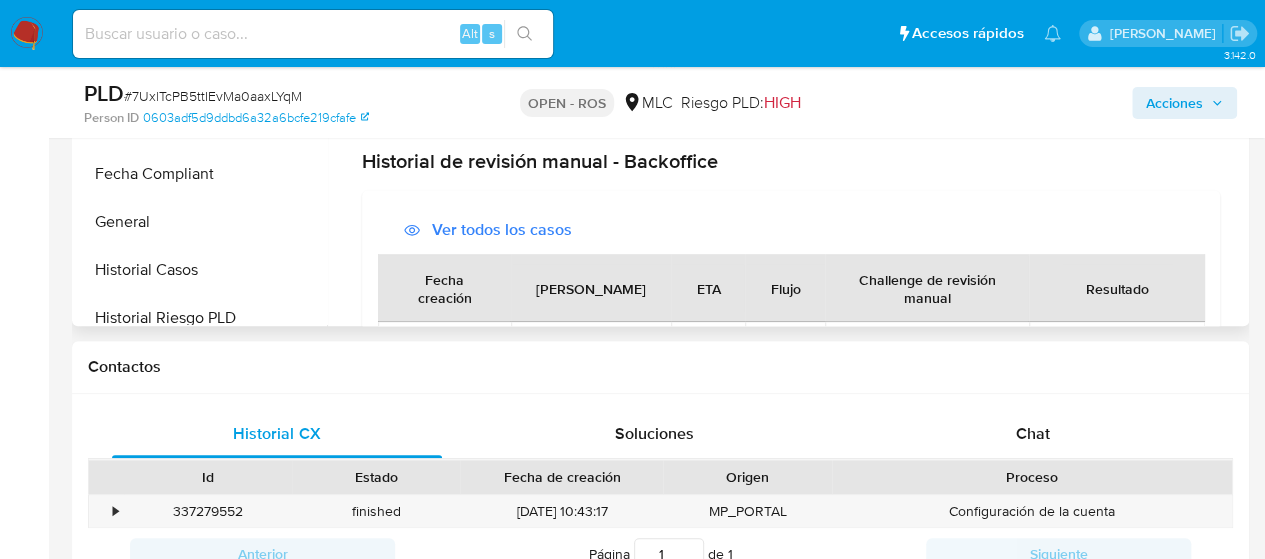 scroll, scrollTop: 0, scrollLeft: 0, axis: both 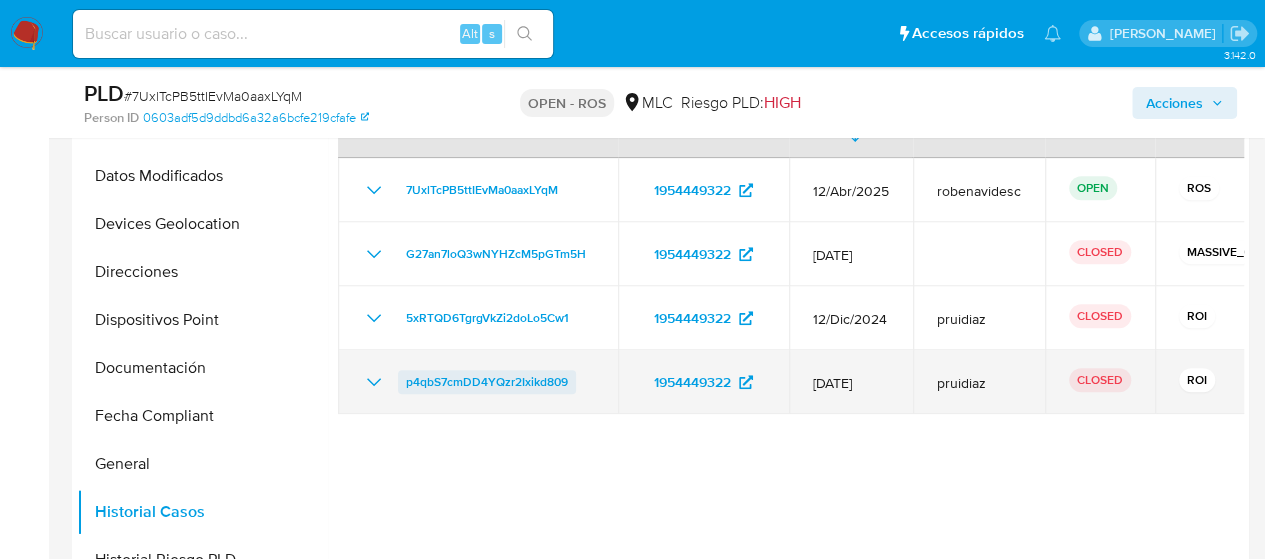 click on "p4qbS7cmDD4YQzr2Ixikd809" at bounding box center (487, 382) 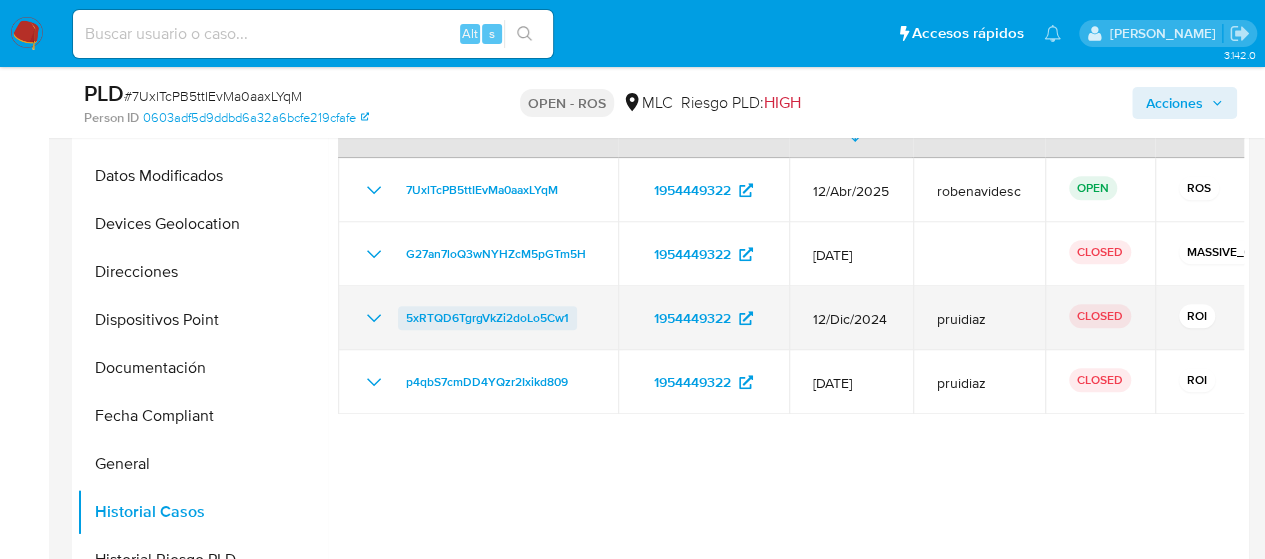 click on "5xRTQD6TgrgVkZi2doLo5Cw1" at bounding box center (487, 318) 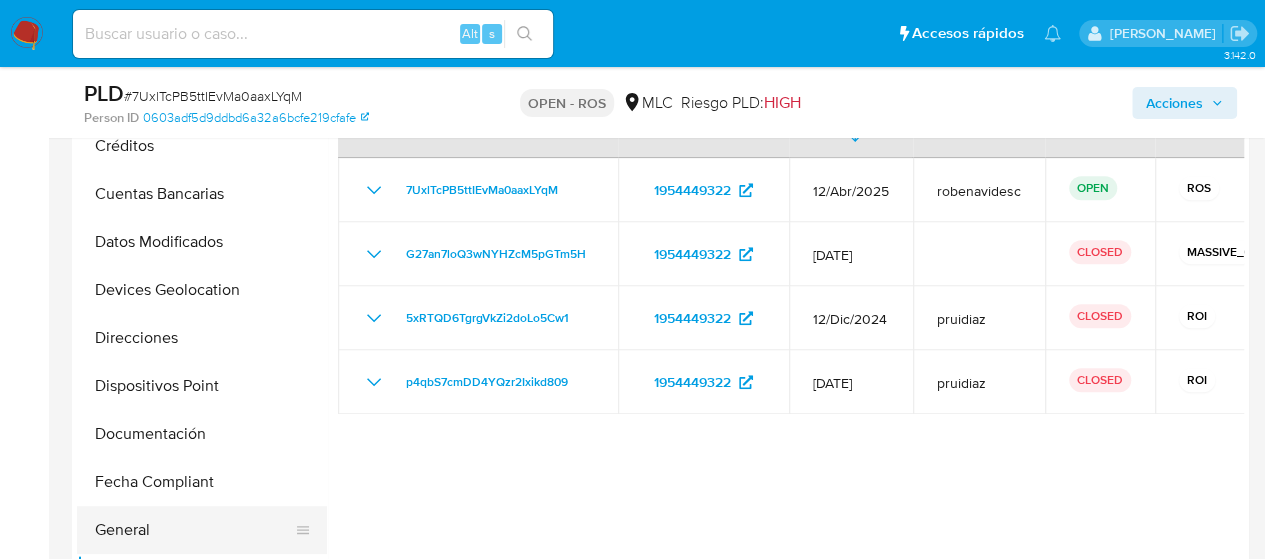 scroll, scrollTop: 136, scrollLeft: 0, axis: vertical 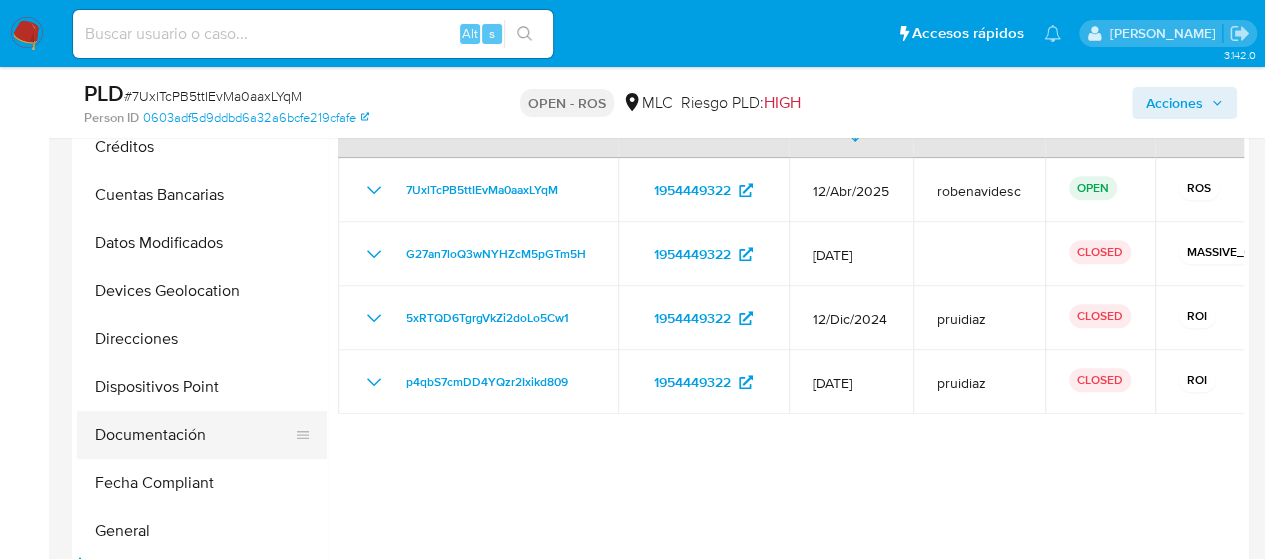 click on "Documentación" at bounding box center (194, 435) 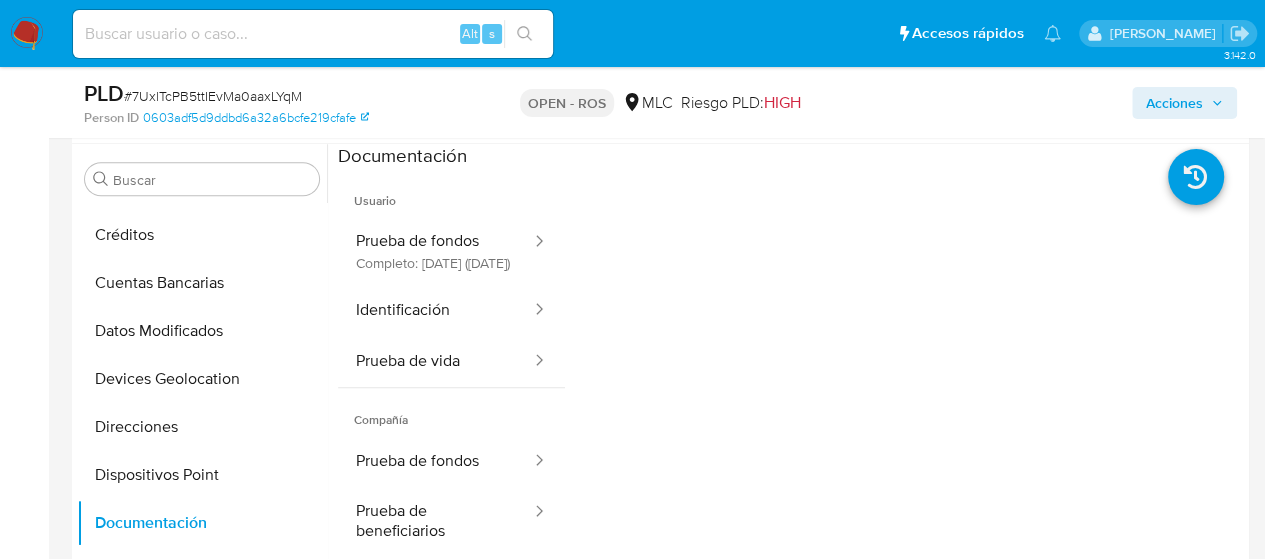 scroll, scrollTop: 521, scrollLeft: 0, axis: vertical 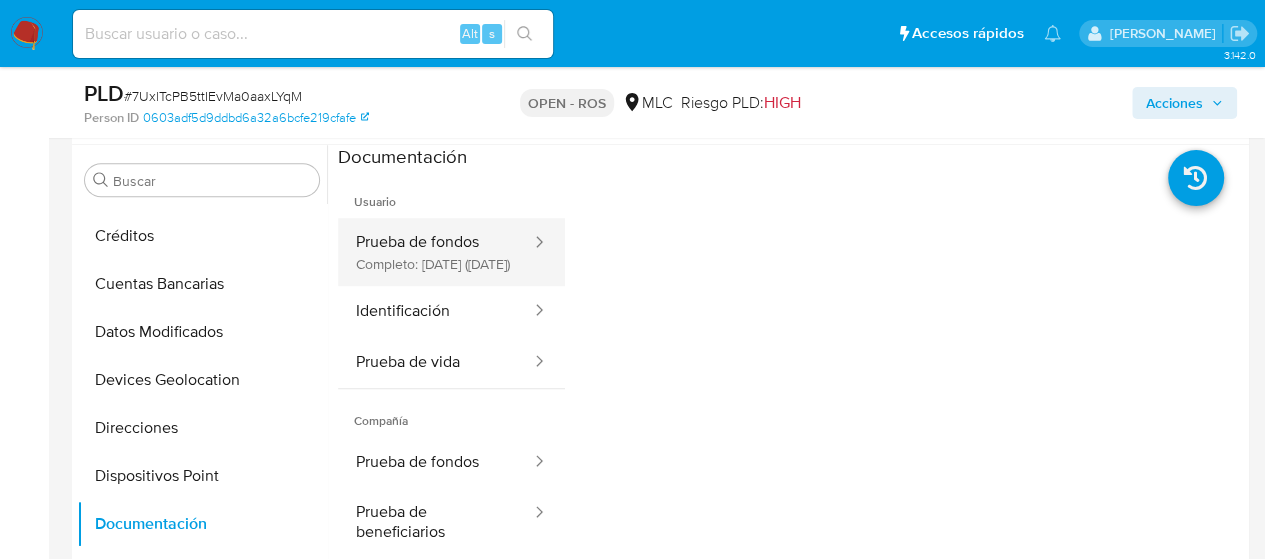 click on "Prueba de fondos Completo: 28/04/2025 (hace 2 meses)" at bounding box center [435, 252] 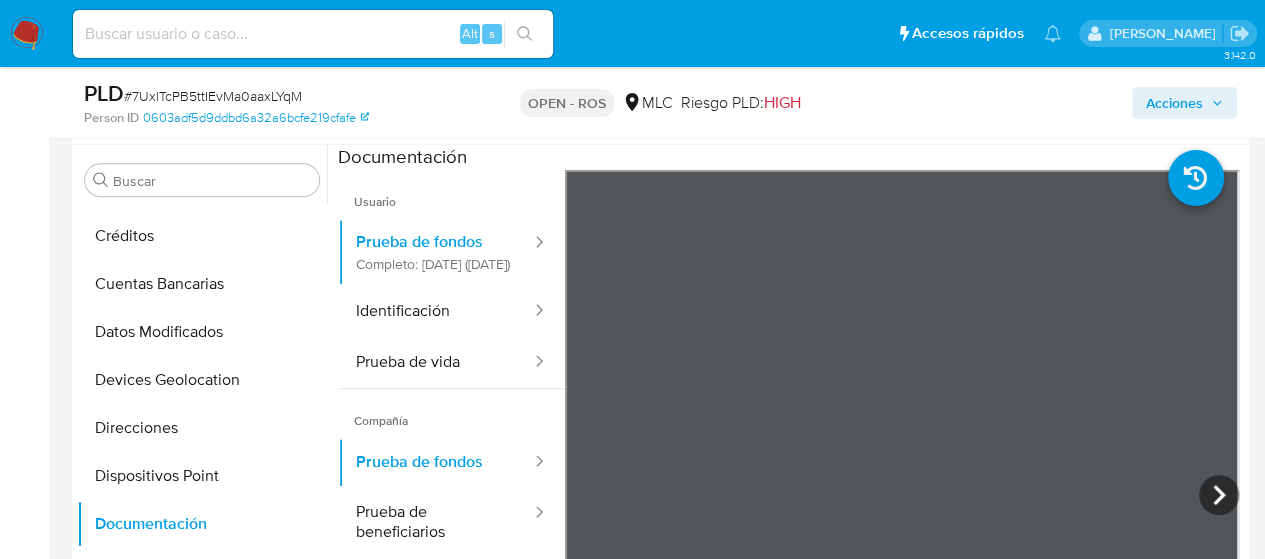 click on "Acciones" at bounding box center [1047, 102] 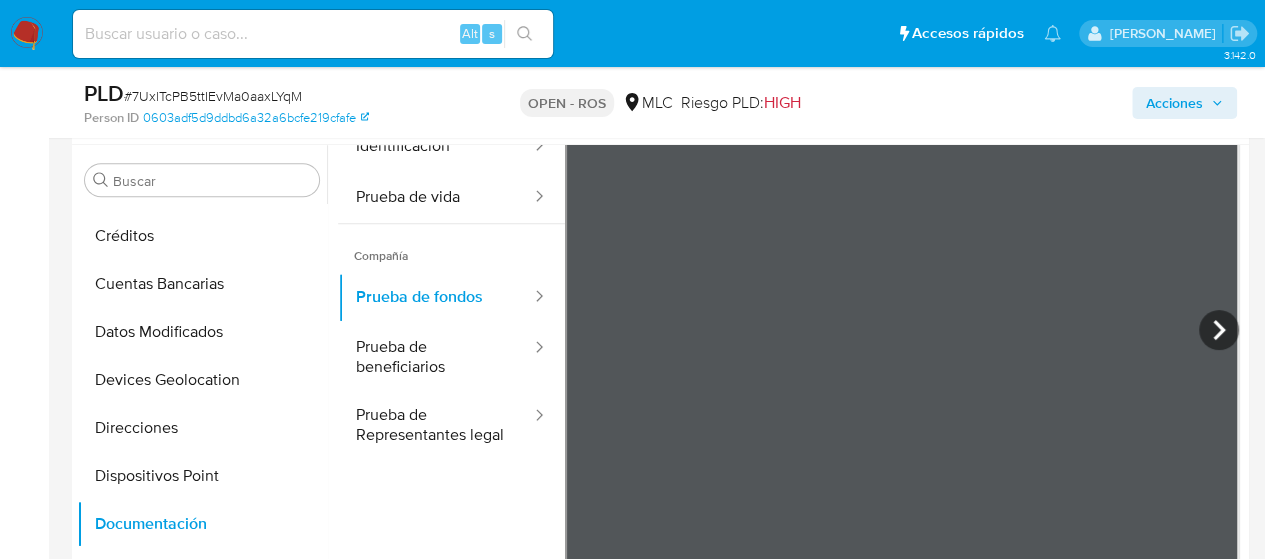 scroll, scrollTop: 171, scrollLeft: 0, axis: vertical 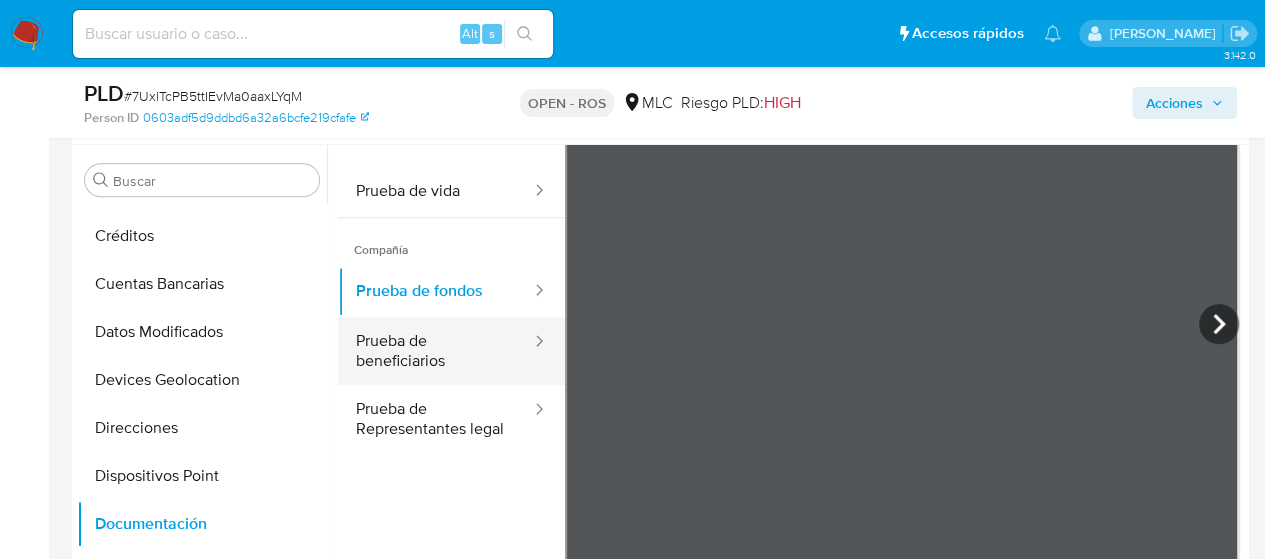 click on "Prueba de beneficiarios" at bounding box center (435, 351) 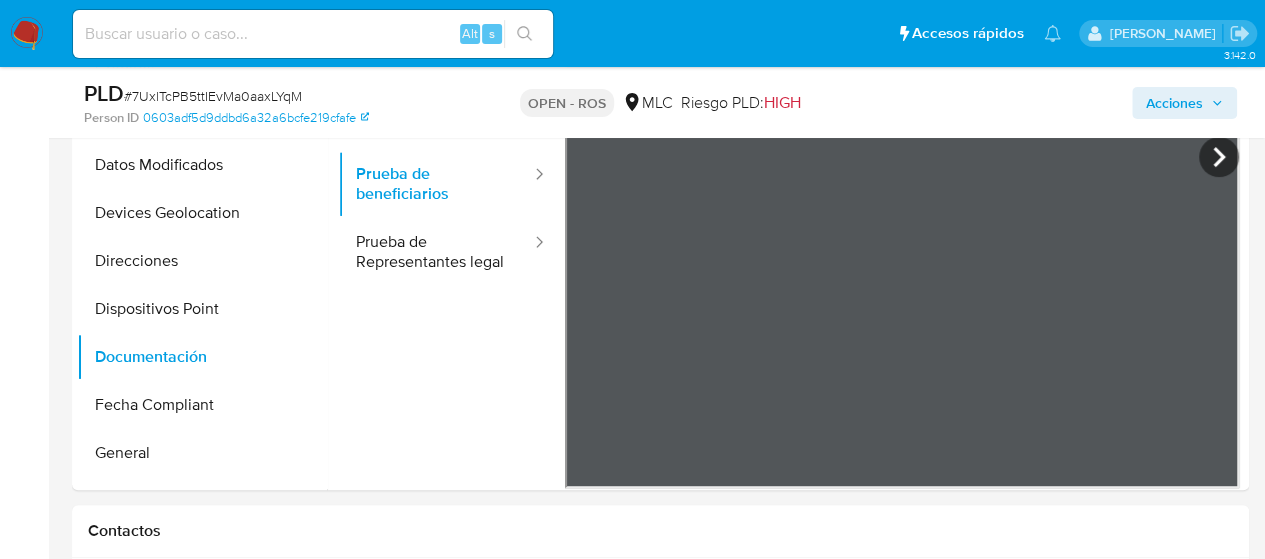 scroll, scrollTop: 692, scrollLeft: 0, axis: vertical 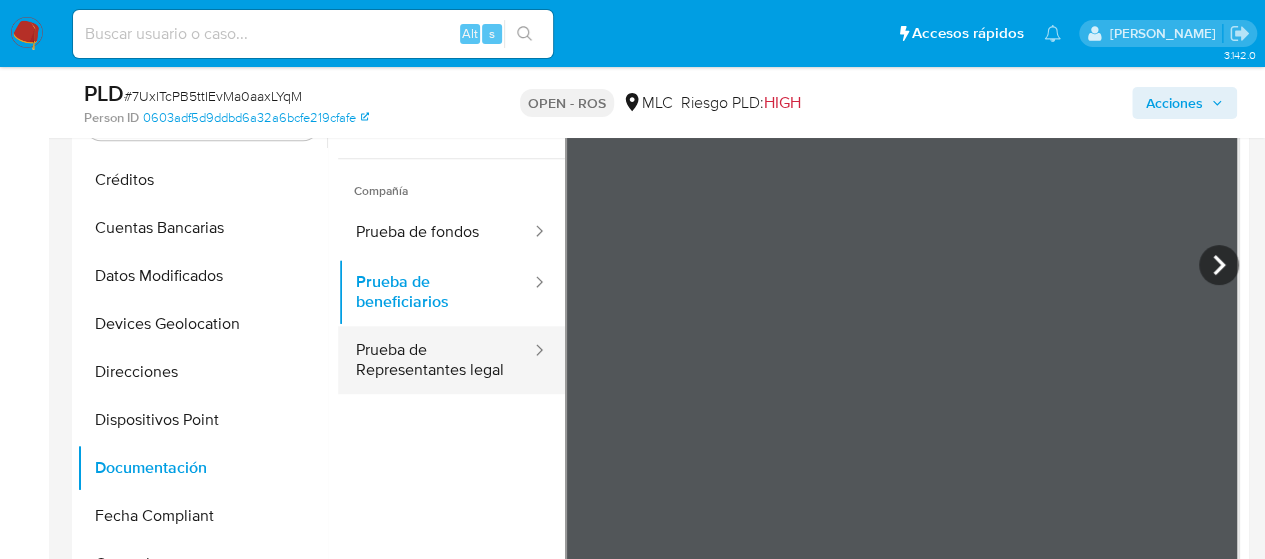 click on "Prueba de Representantes legal" at bounding box center [435, 360] 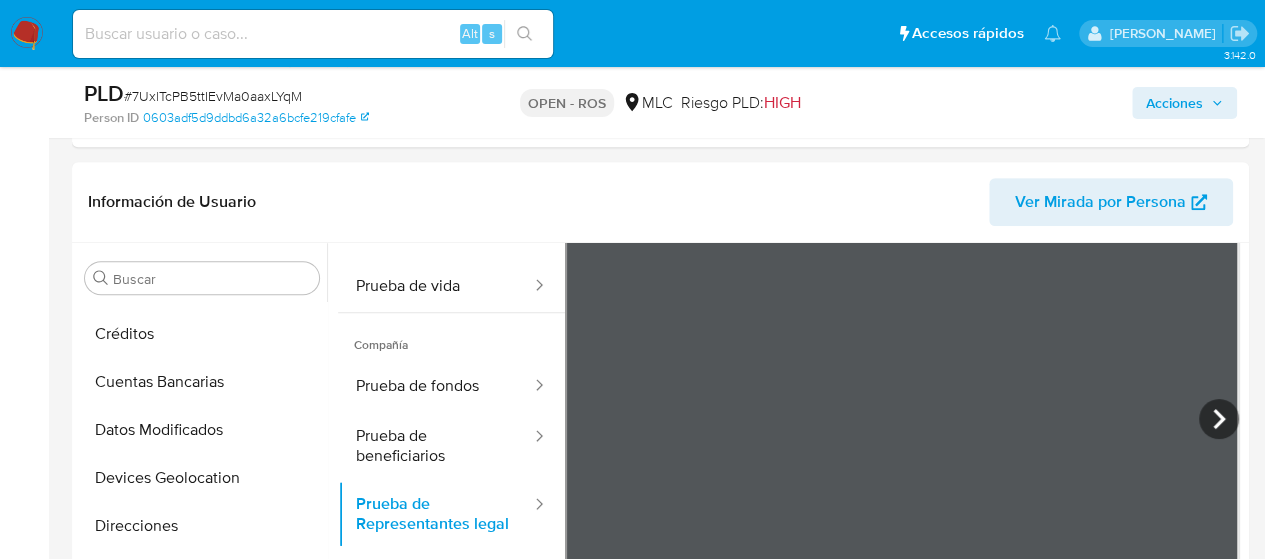 scroll, scrollTop: 386, scrollLeft: 0, axis: vertical 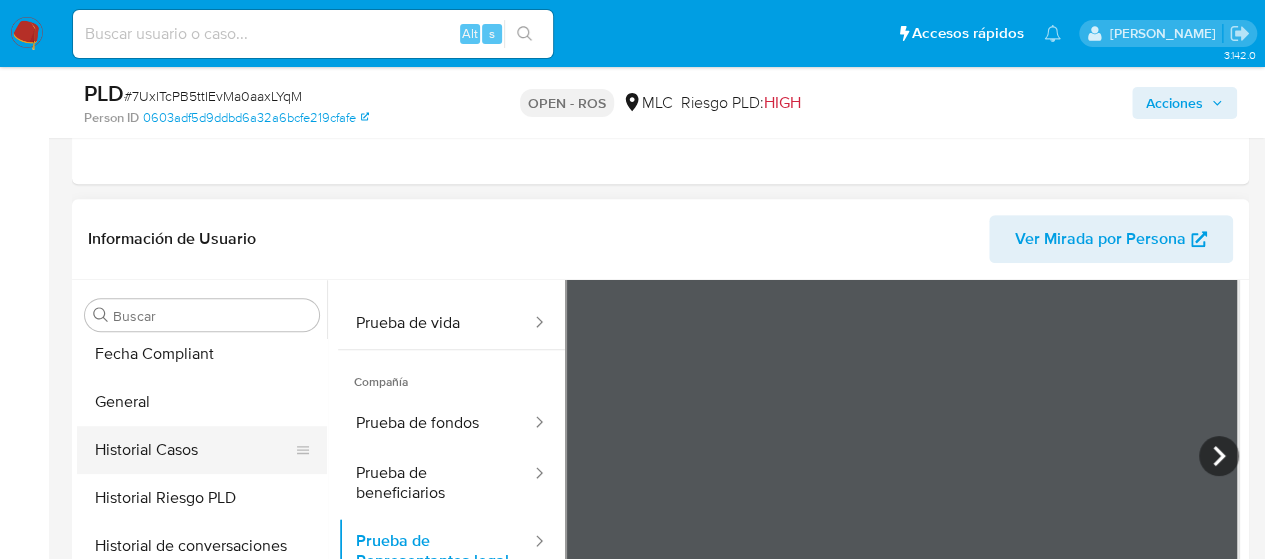 click on "Historial Casos" at bounding box center [194, 450] 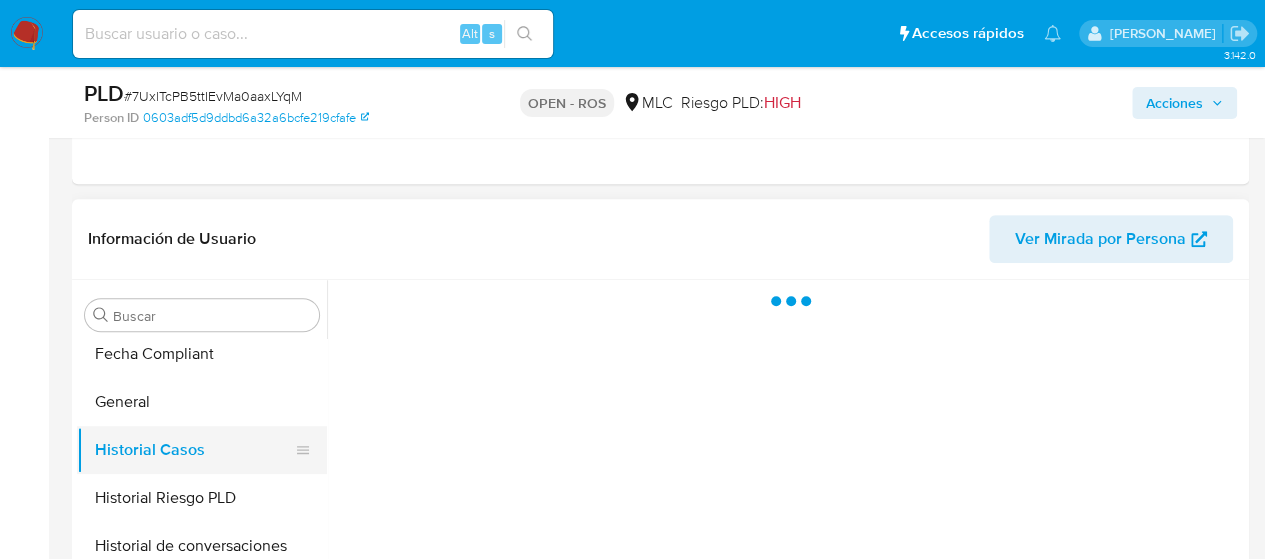 scroll, scrollTop: 0, scrollLeft: 0, axis: both 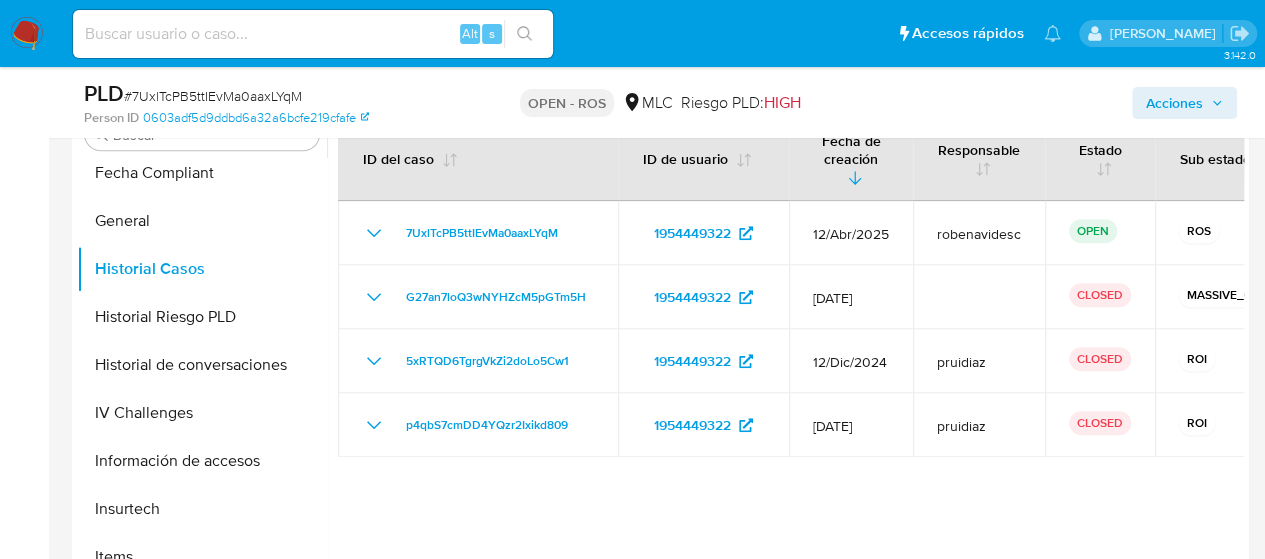 click at bounding box center [785, 355] 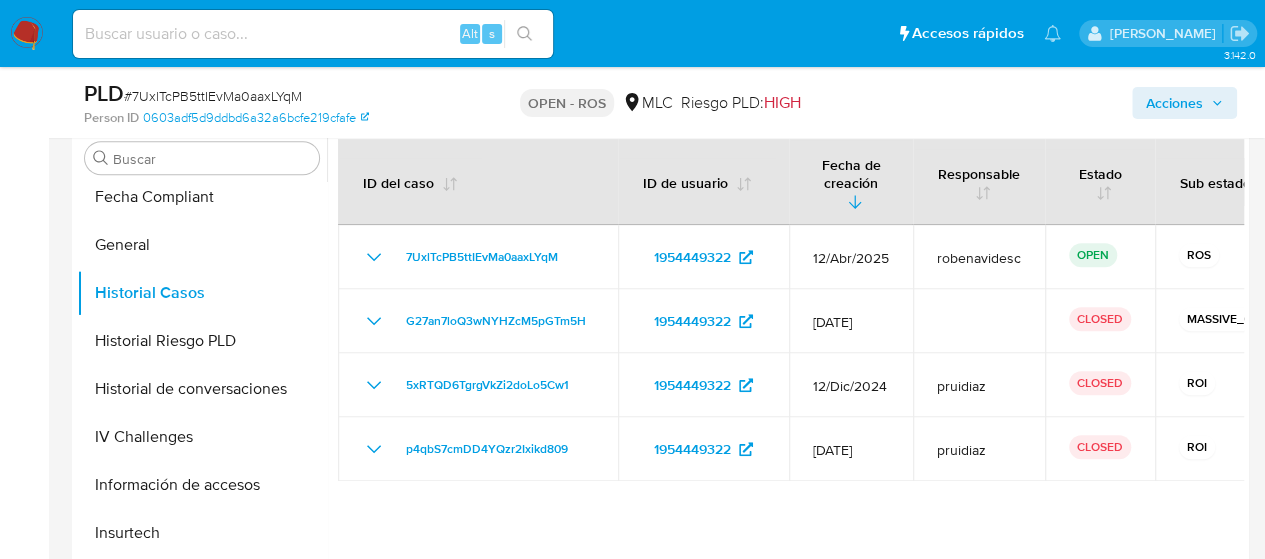 scroll, scrollTop: 540, scrollLeft: 0, axis: vertical 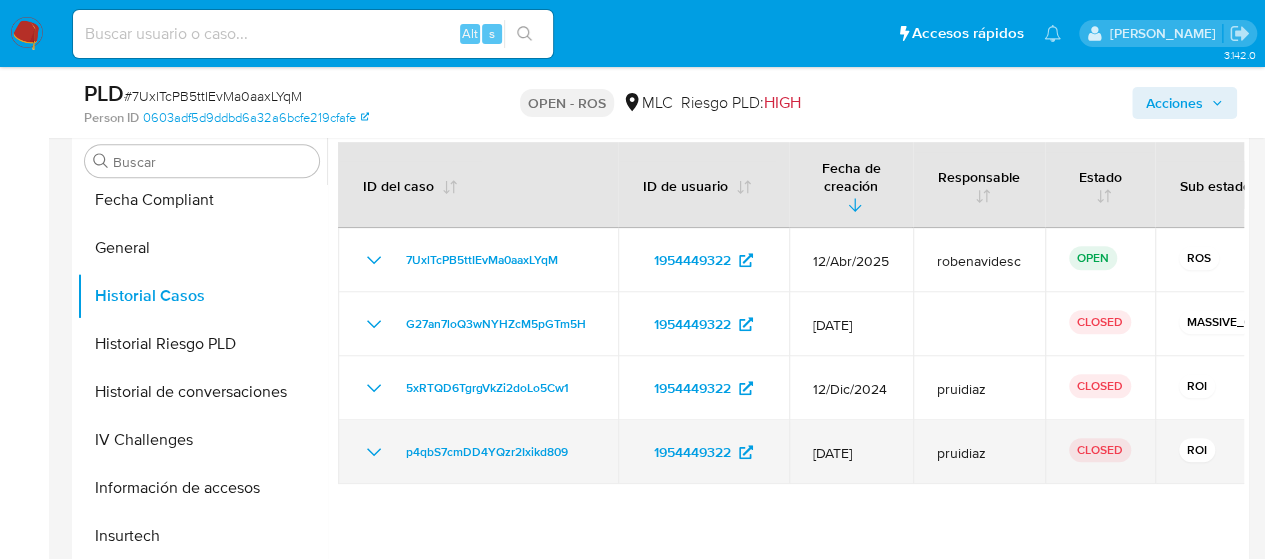 click 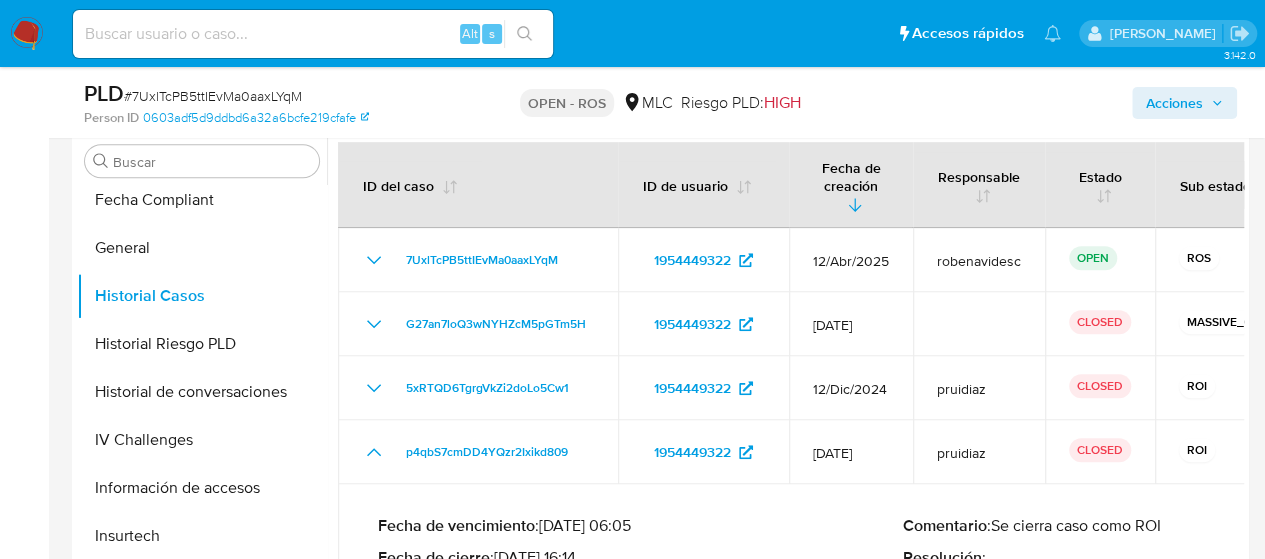 scroll, scrollTop: 4, scrollLeft: 0, axis: vertical 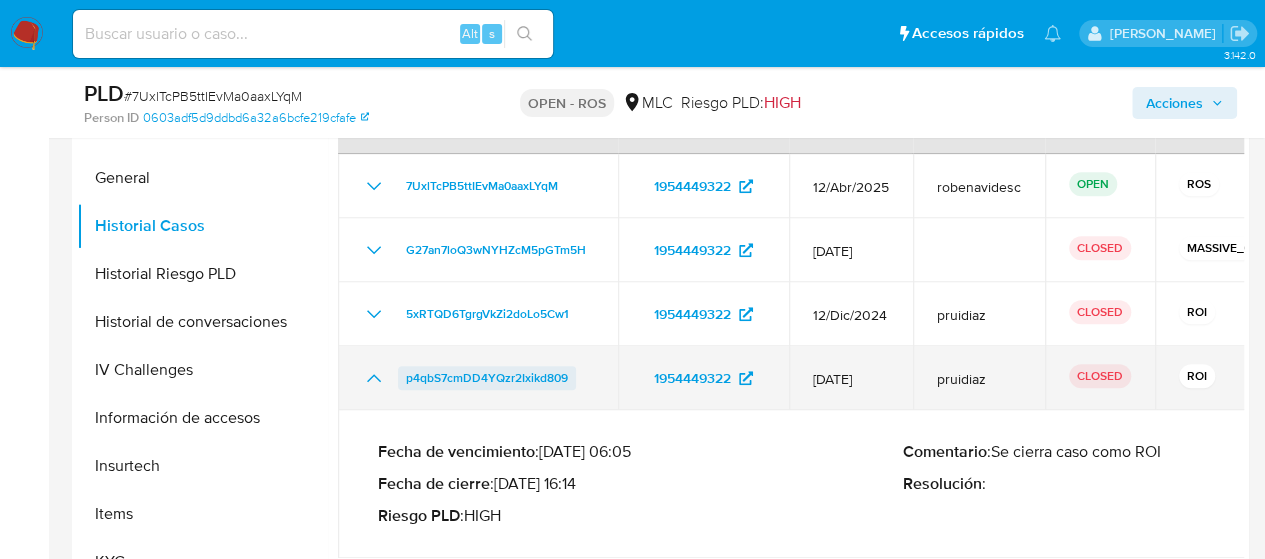 click on "p4qbS7cmDD4YQzr2Ixikd809" at bounding box center [487, 378] 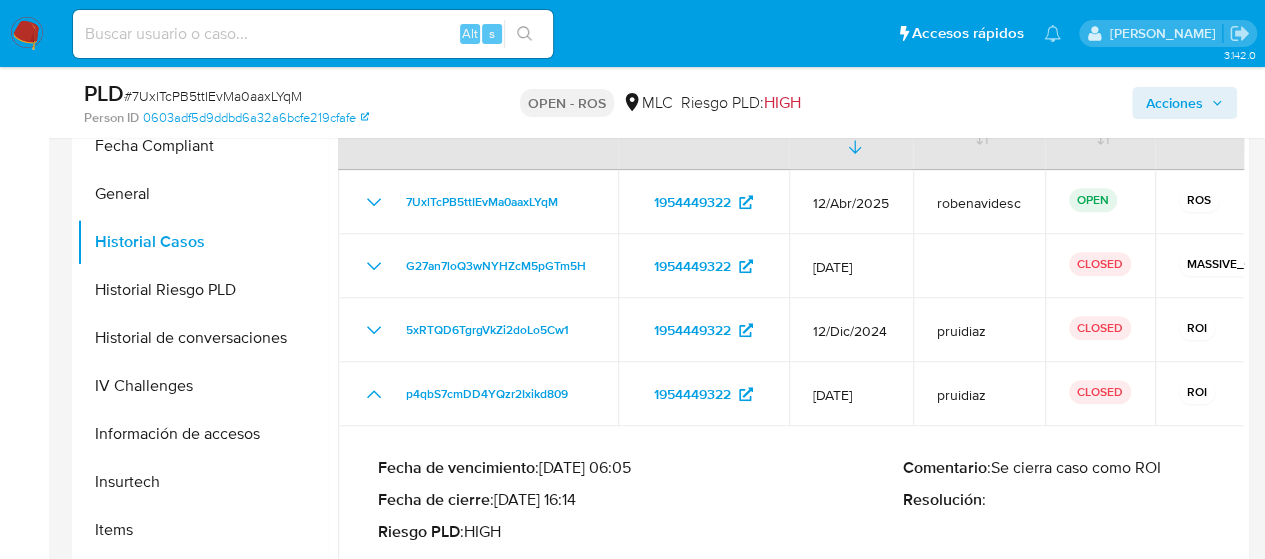 scroll, scrollTop: 574, scrollLeft: 0, axis: vertical 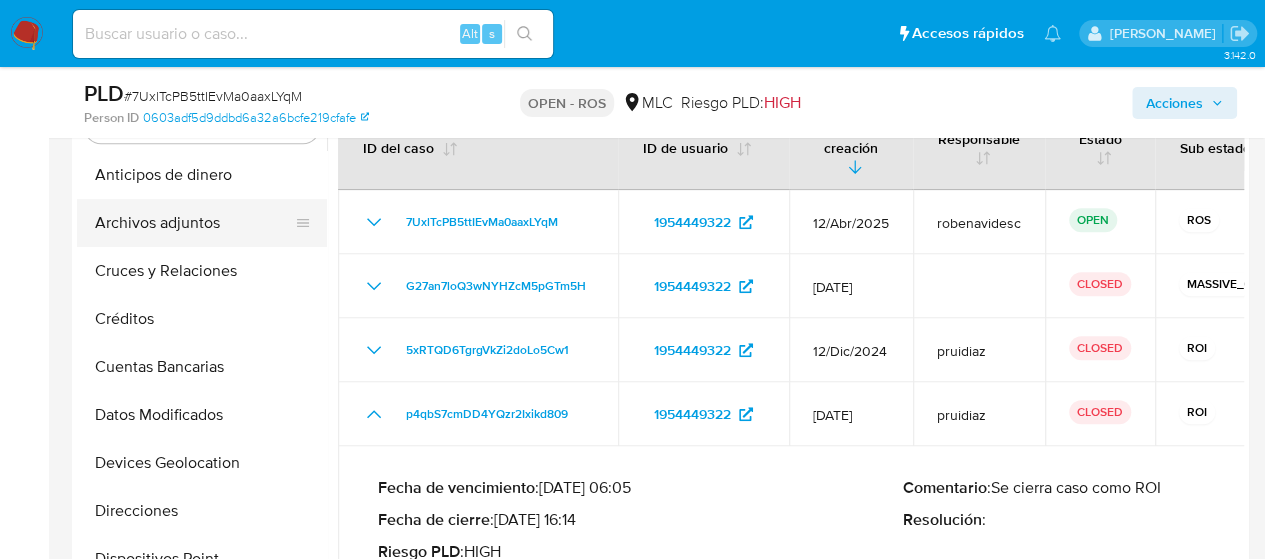 click on "Archivos adjuntos" at bounding box center (194, 223) 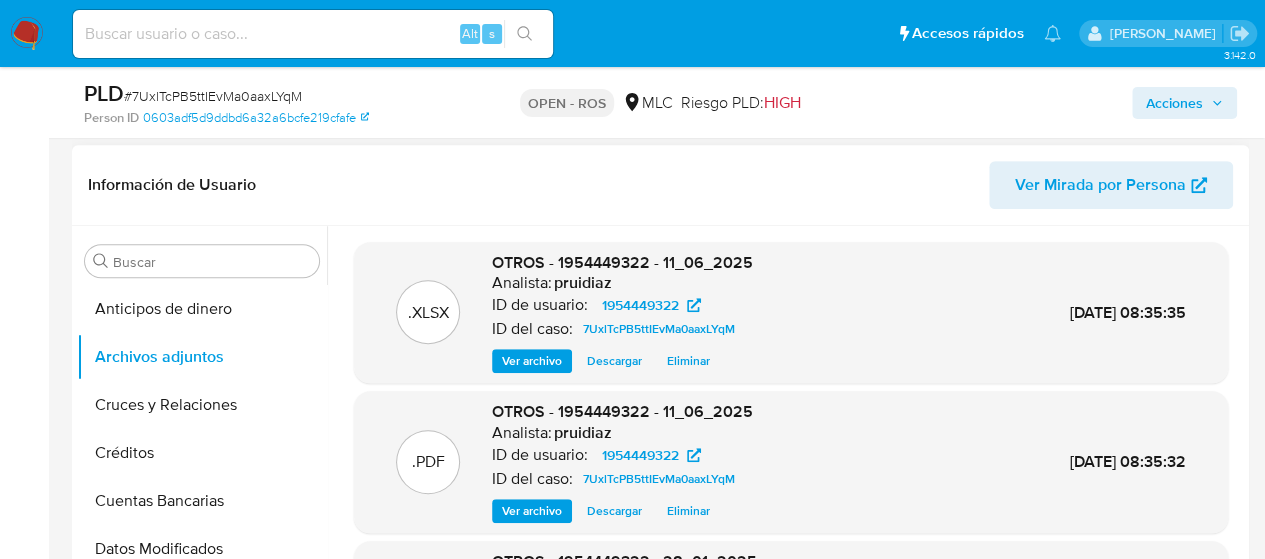 scroll, scrollTop: 464, scrollLeft: 0, axis: vertical 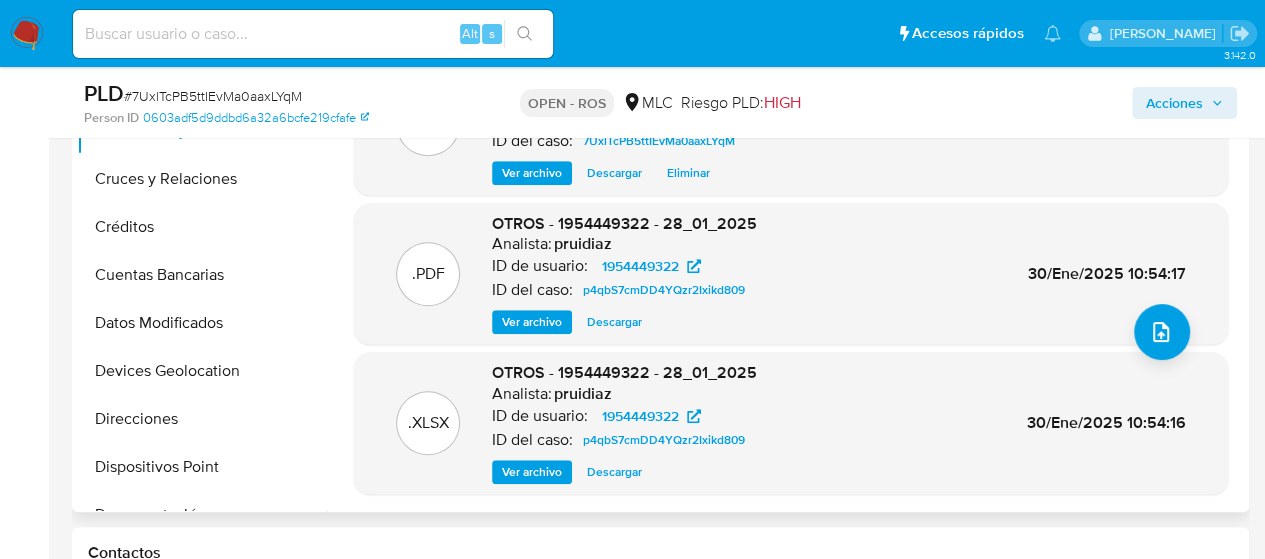 click on "Descargar" at bounding box center [614, 322] 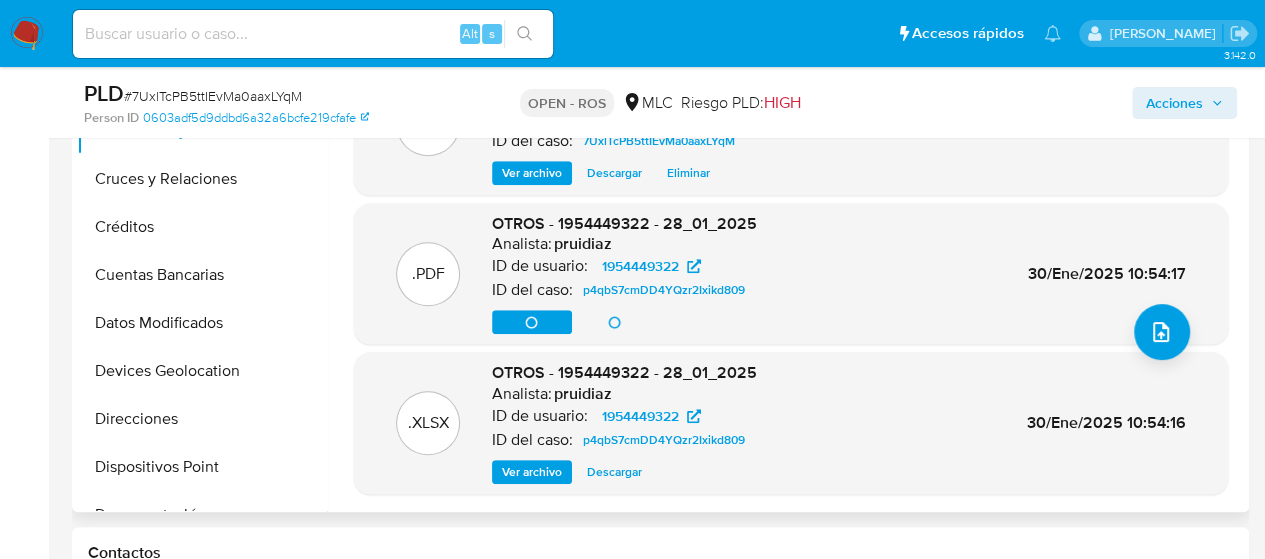 click on "Descargar" at bounding box center [614, 472] 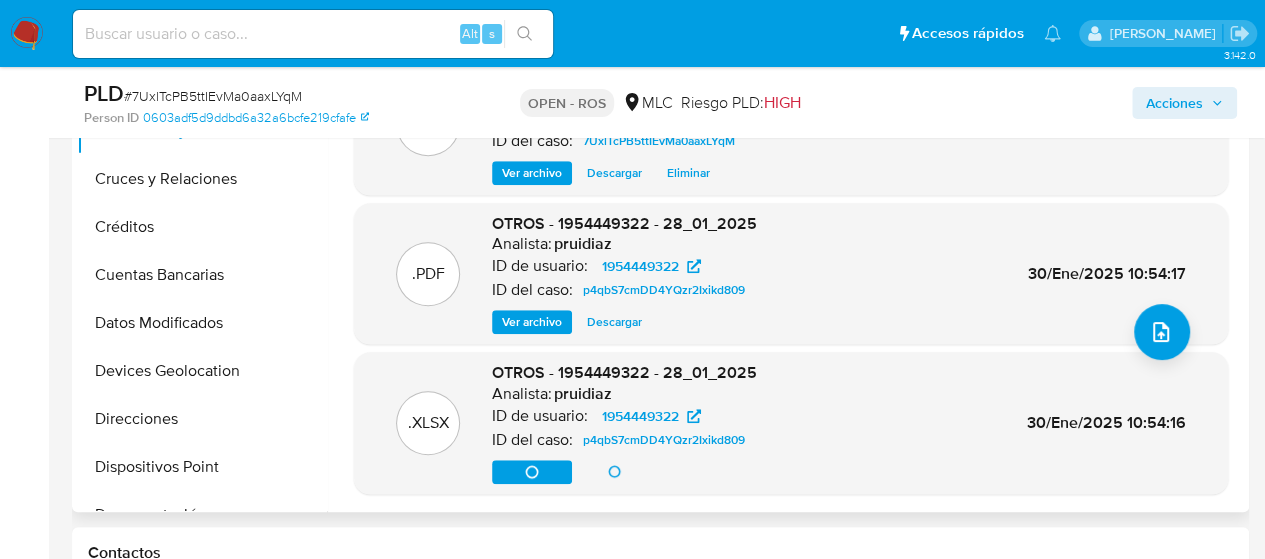 scroll, scrollTop: 0, scrollLeft: 0, axis: both 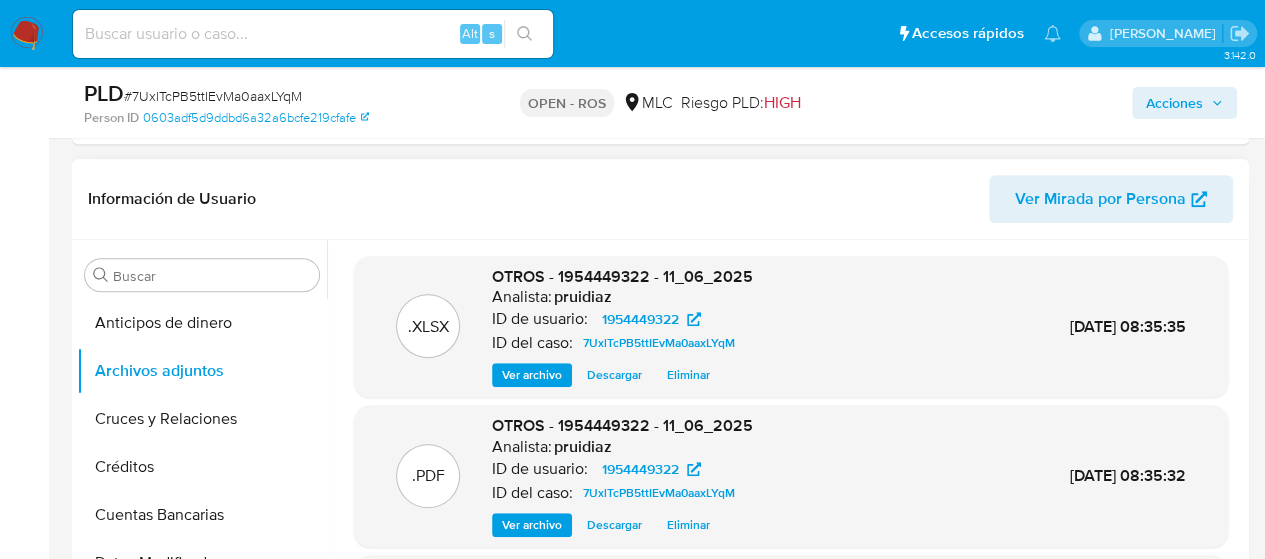 click on ".XLSX OTROS - 1954449322 - 11_06_2025 Analista: pruidiaz ID de usuario: 1954449322 ID del caso: 7UxlTcPB5ttIEvMa0aaxLYqM Ver archivo Descargar Eliminar 30/Jun/2025 08:35:35 .PDF OTROS - 1954449322 - 11_06_2025 Analista: pruidiaz ID de usuario: 1954449322 ID del caso: 7UxlTcPB5ttIEvMa0aaxLYqM Ver archivo Descargar Eliminar 30/Jun/2025 08:35:32 .PDF OTROS - 1954449322 - 28_01_2025 Analista: pruidiaz ID de usuario: 1954449322 ID del caso: p4qbS7cmDD4YQzr2Ixikd809 Ver archivo Descargar 30/Ene/2025 10:54:17 .XLSX OTROS - 1954449322 - 28_01_2025  Analista: pruidiaz ID de usuario: 1954449322 ID del caso: p4qbS7cmDD4YQzr2Ixikd809 Ver archivo Descargar Descargar 30/Ene/2025 10:54:16" at bounding box center (791, 551) 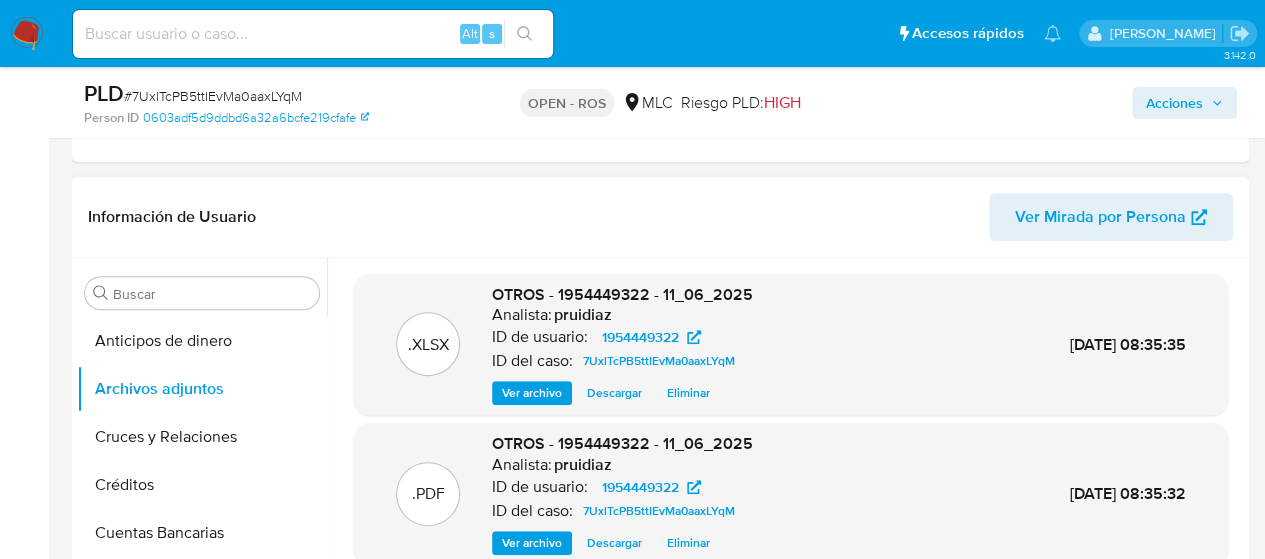 scroll, scrollTop: 408, scrollLeft: 0, axis: vertical 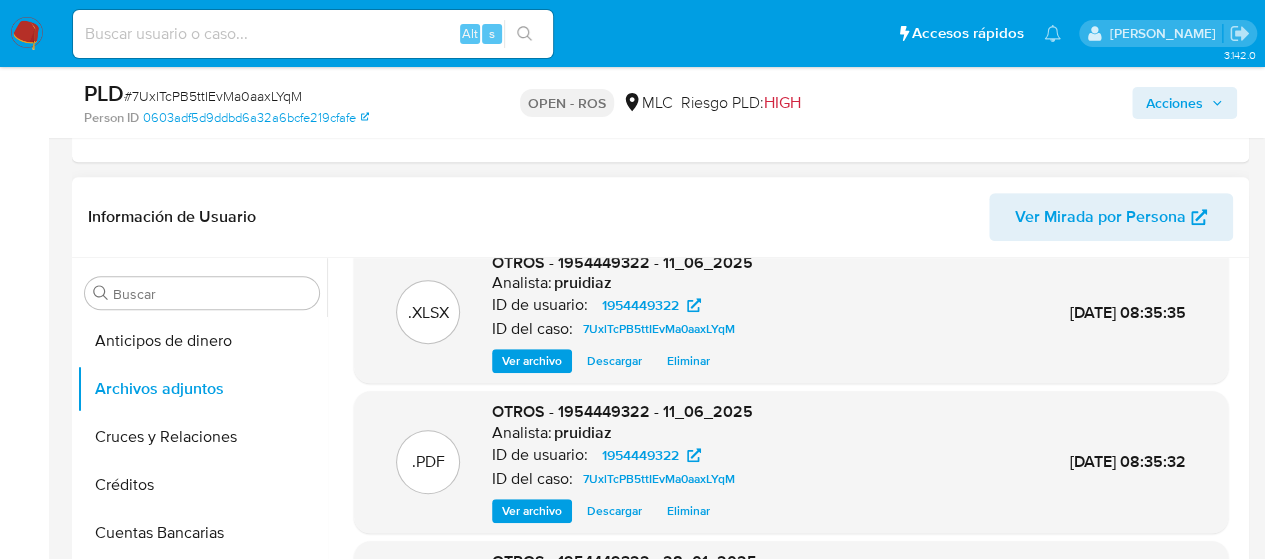 click on "Descargar" at bounding box center [614, 511] 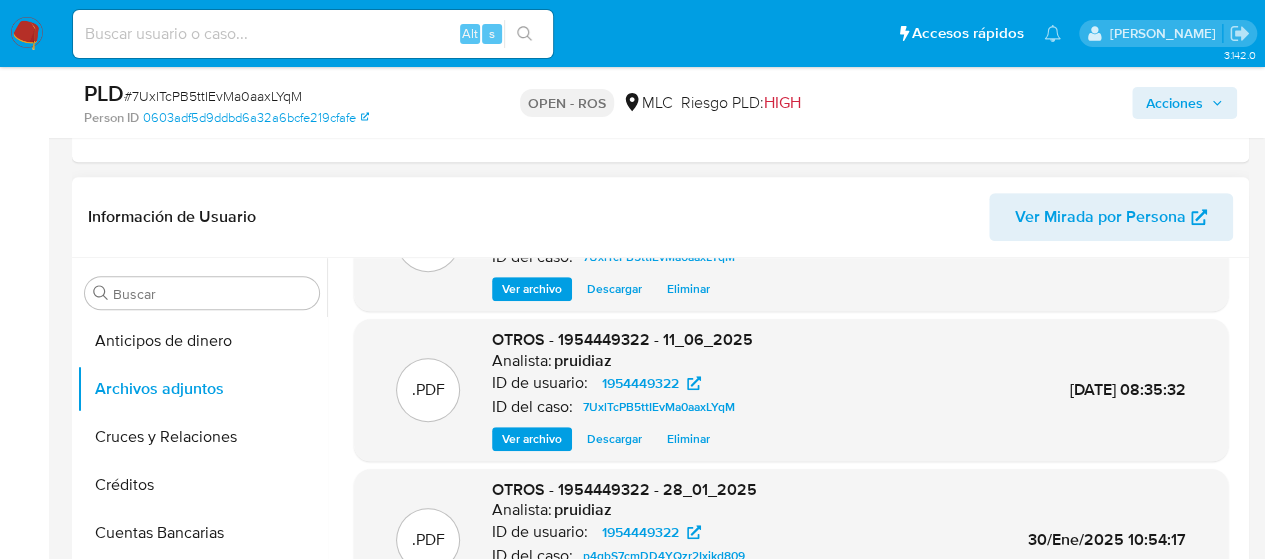 scroll, scrollTop: 112, scrollLeft: 0, axis: vertical 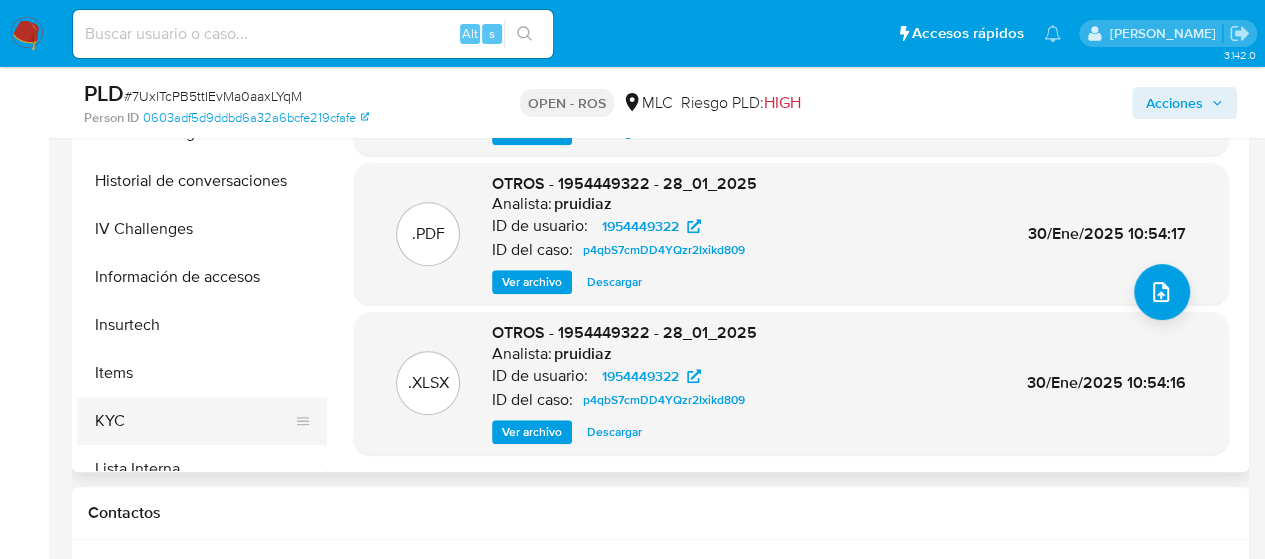 click on "KYC" at bounding box center (194, 421) 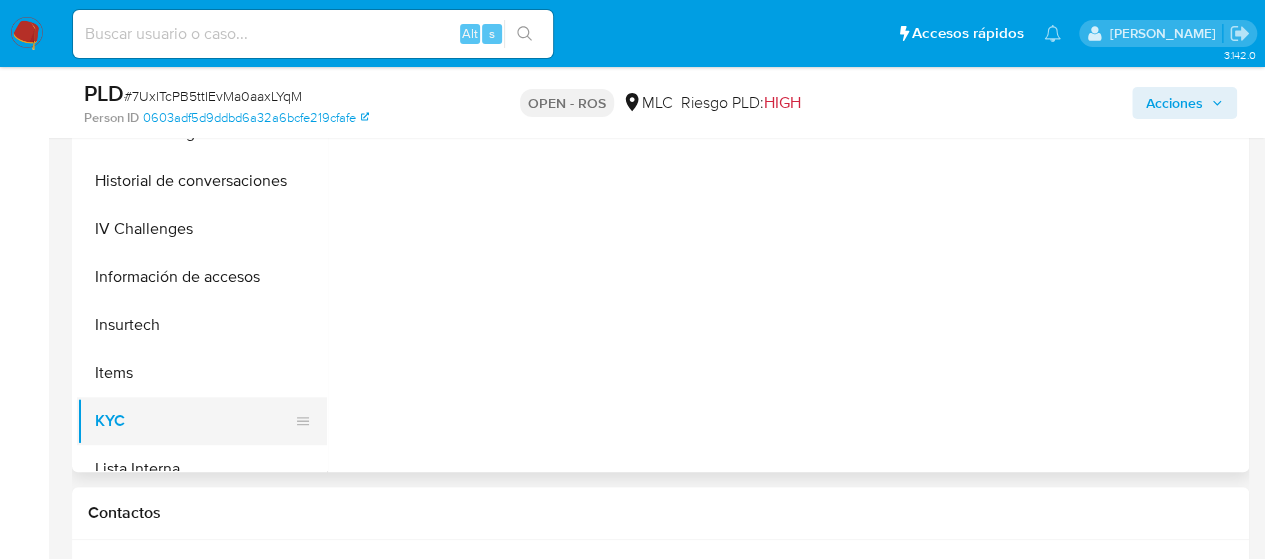 scroll, scrollTop: 0, scrollLeft: 0, axis: both 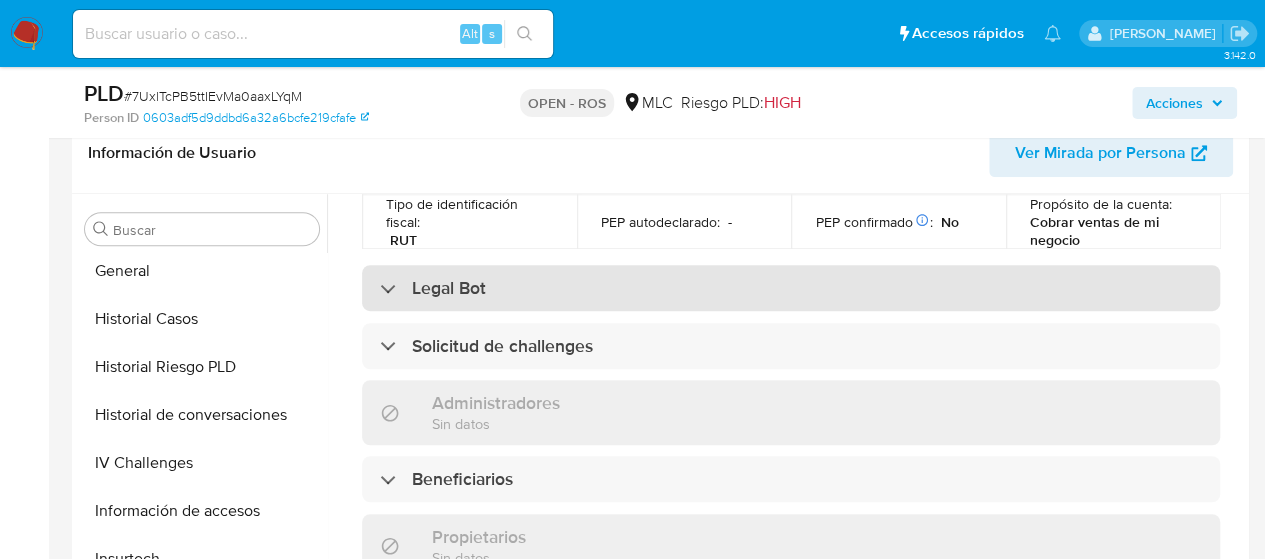 click on "Legal Bot" at bounding box center (791, 288) 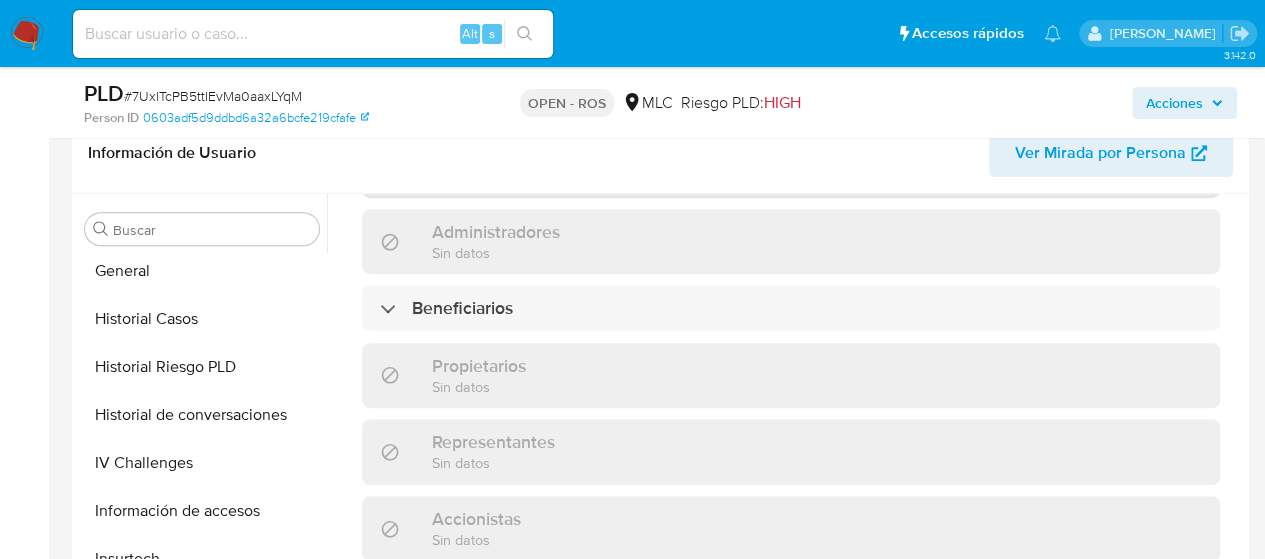 scroll, scrollTop: 1042, scrollLeft: 0, axis: vertical 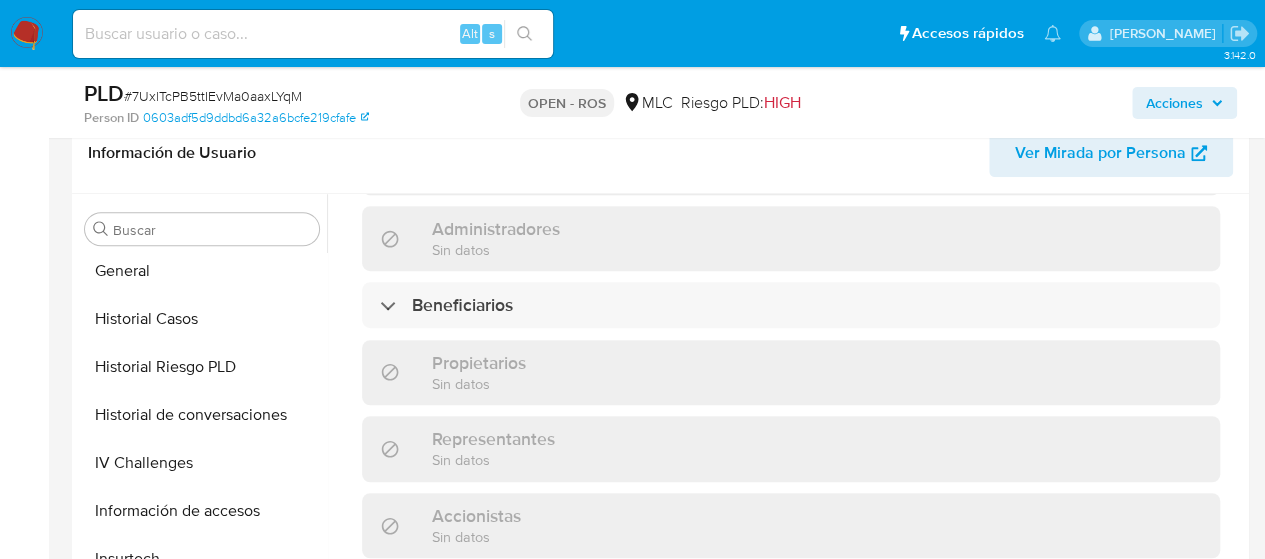 click on "Solicitud de challenges" at bounding box center (791, 172) 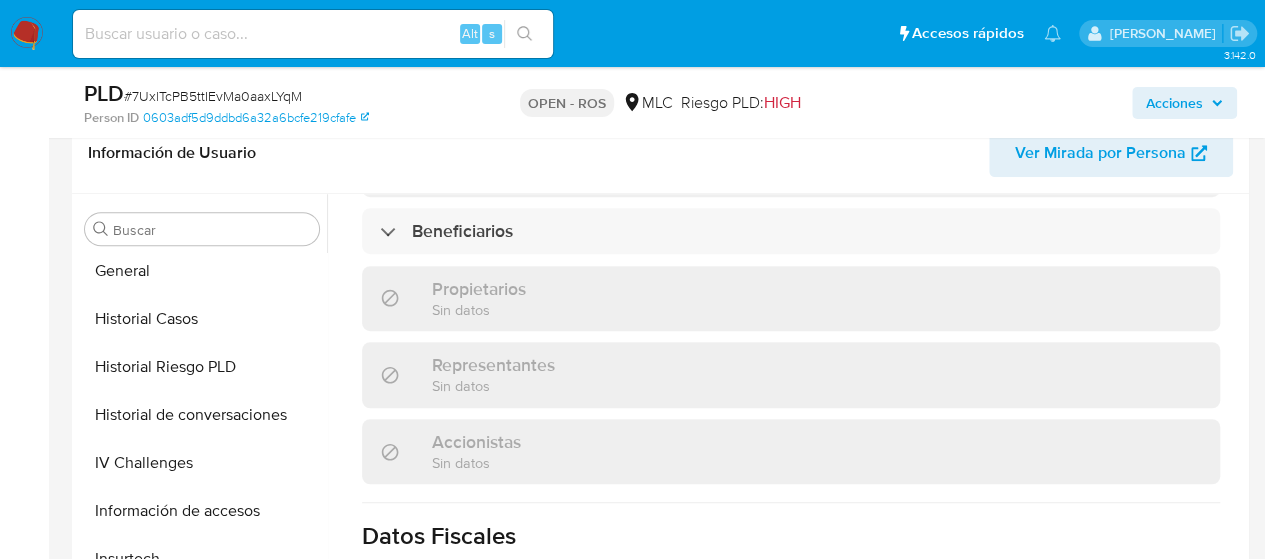 scroll, scrollTop: 1259, scrollLeft: 0, axis: vertical 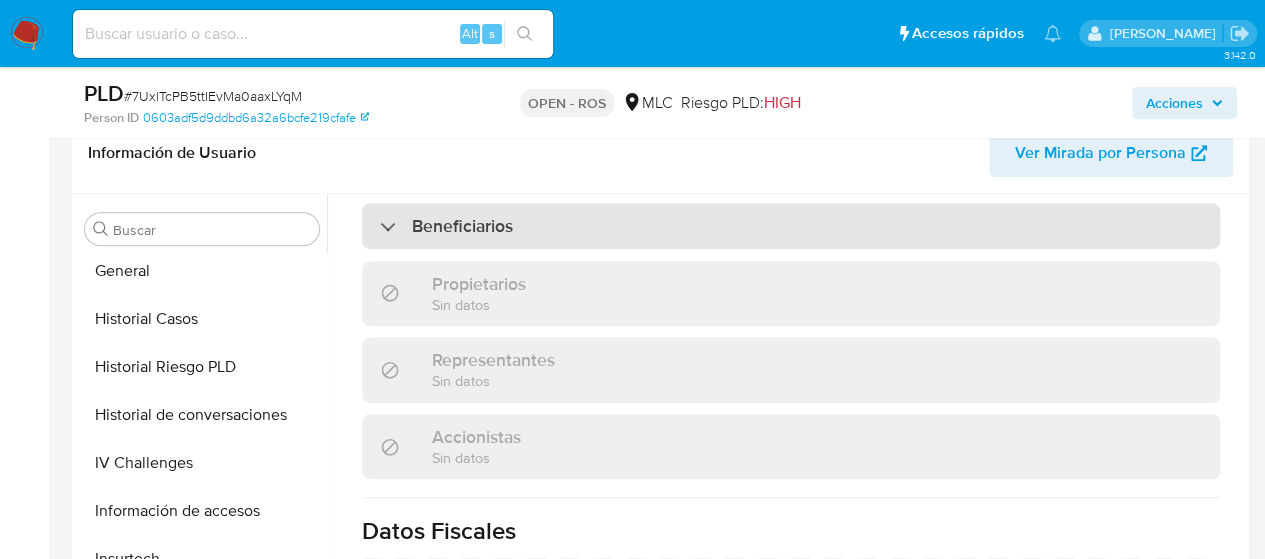 click on "Beneficiarios" at bounding box center (446, 226) 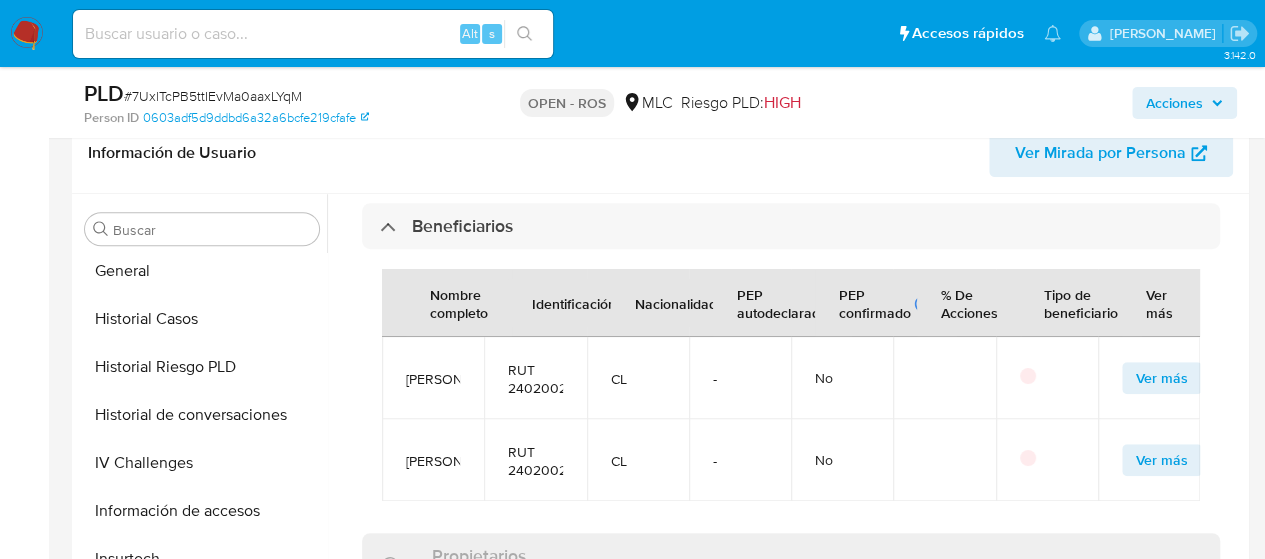 scroll, scrollTop: 69, scrollLeft: 0, axis: vertical 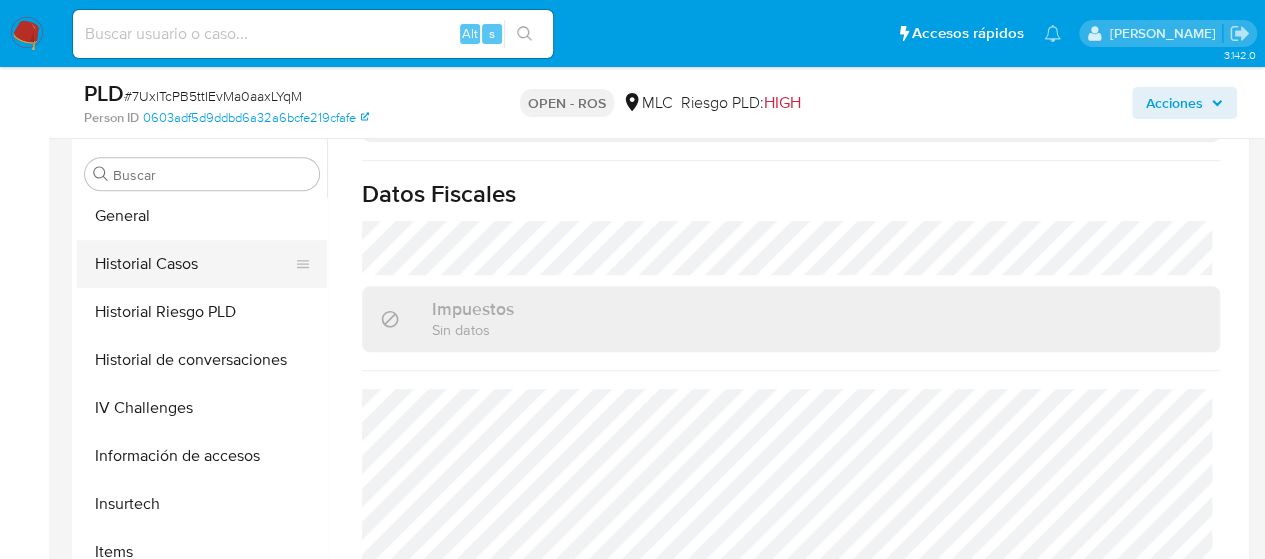 click on "Historial Casos" at bounding box center (194, 264) 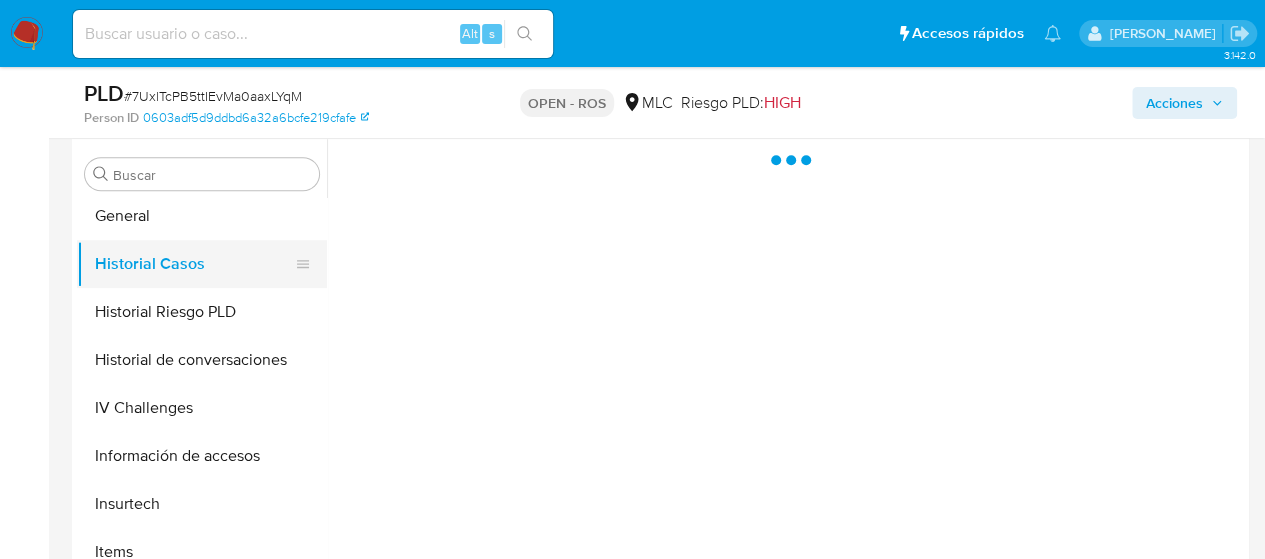 scroll, scrollTop: 0, scrollLeft: 0, axis: both 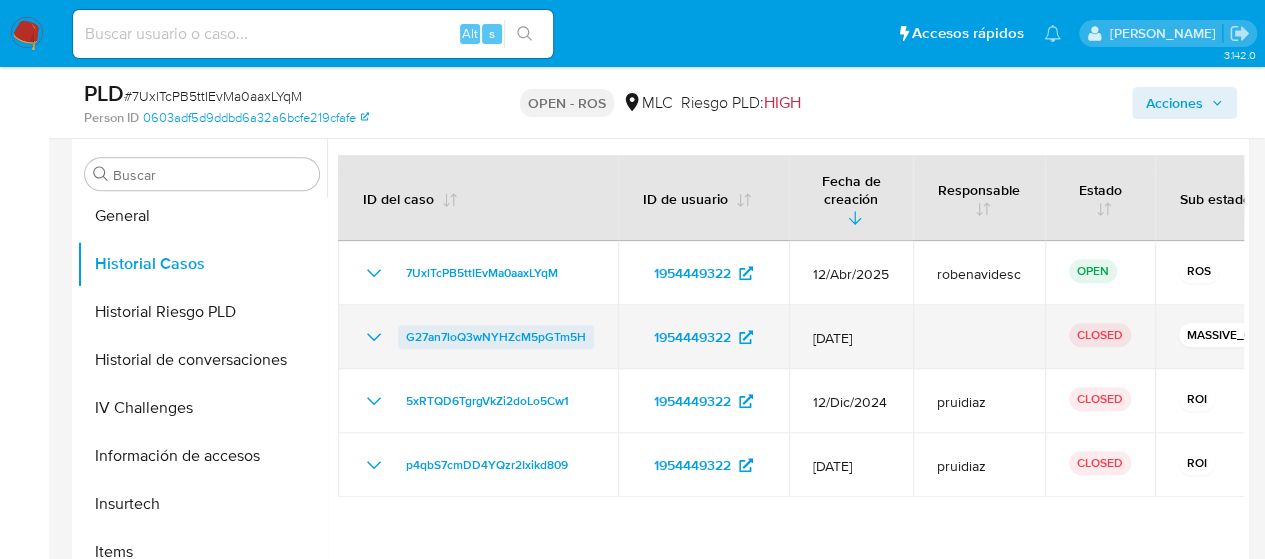 click on "G27an7loQ3wNYHZcM5pGTm5H" at bounding box center [496, 337] 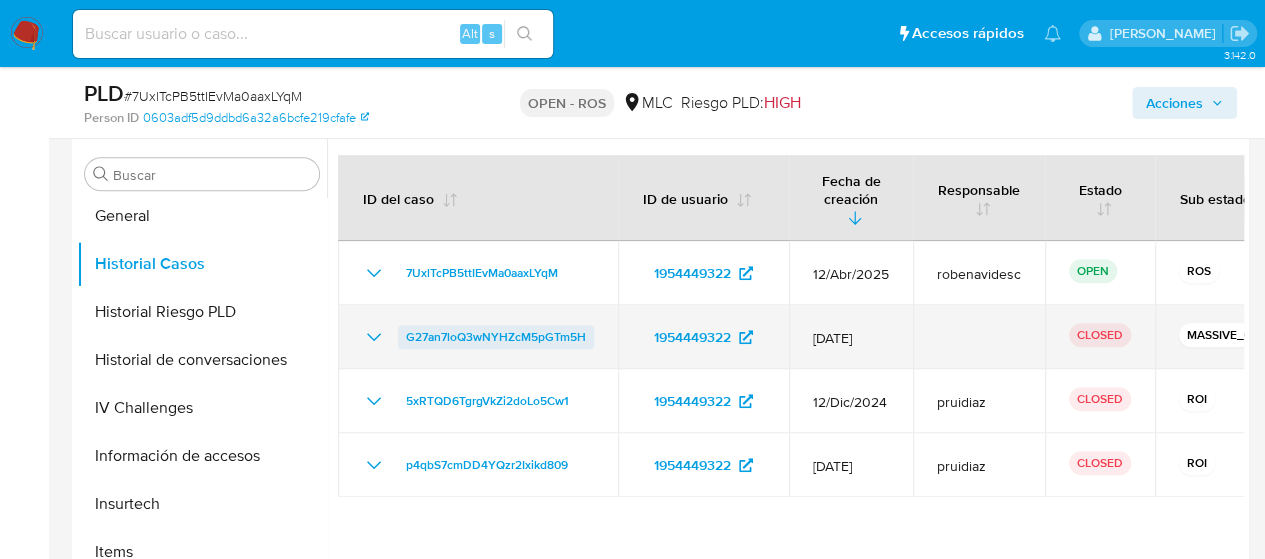 click on "G27an7loQ3wNYHZcM5pGTm5H" at bounding box center (496, 337) 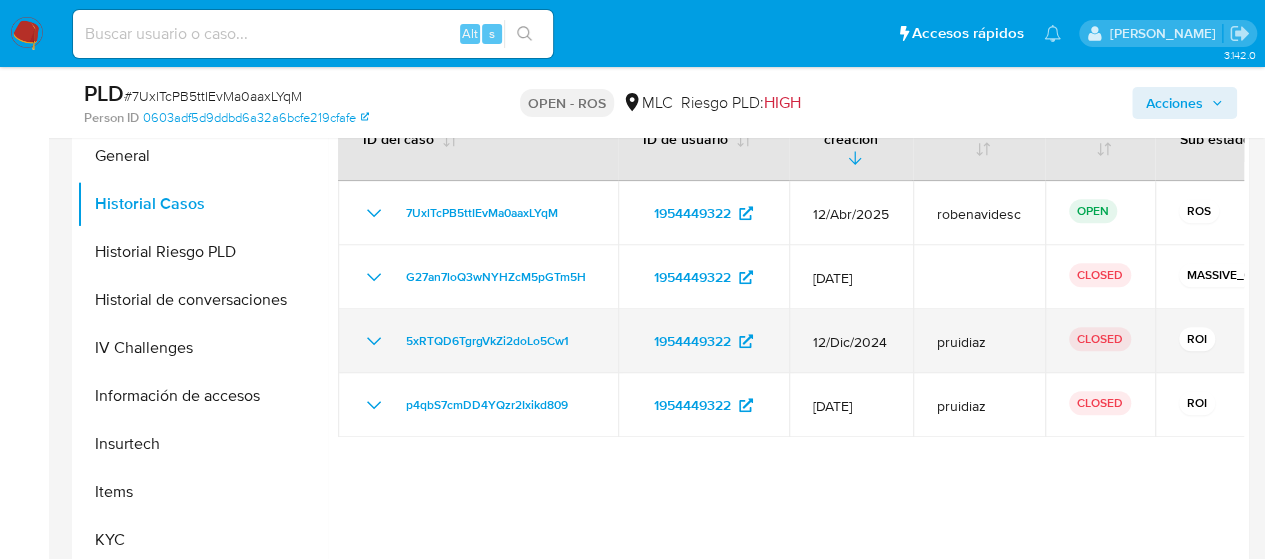 scroll, scrollTop: 599, scrollLeft: 0, axis: vertical 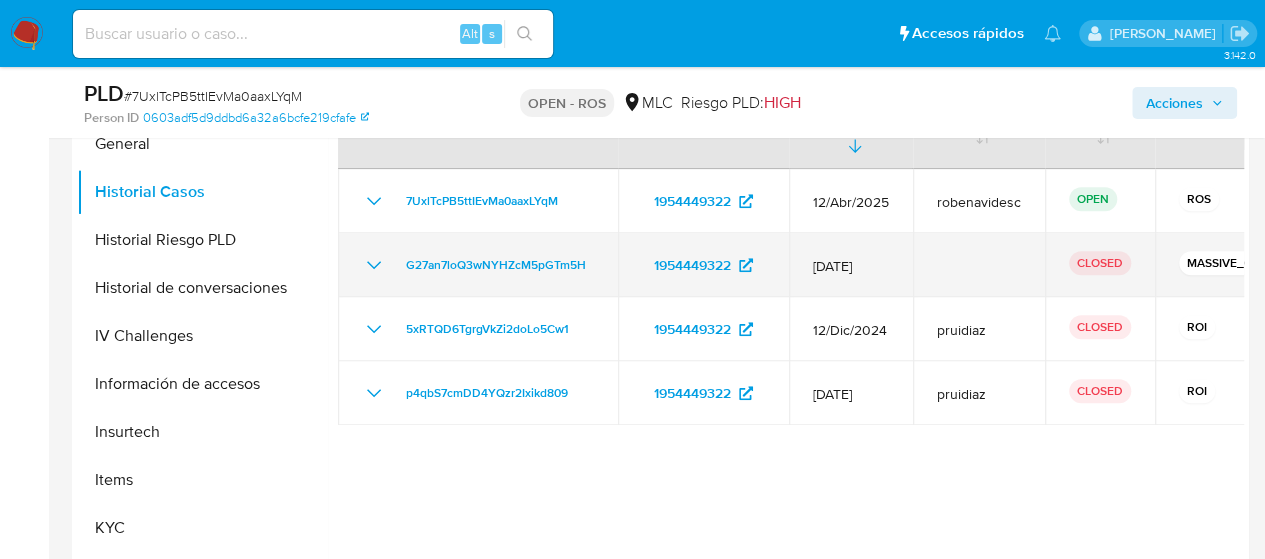 click 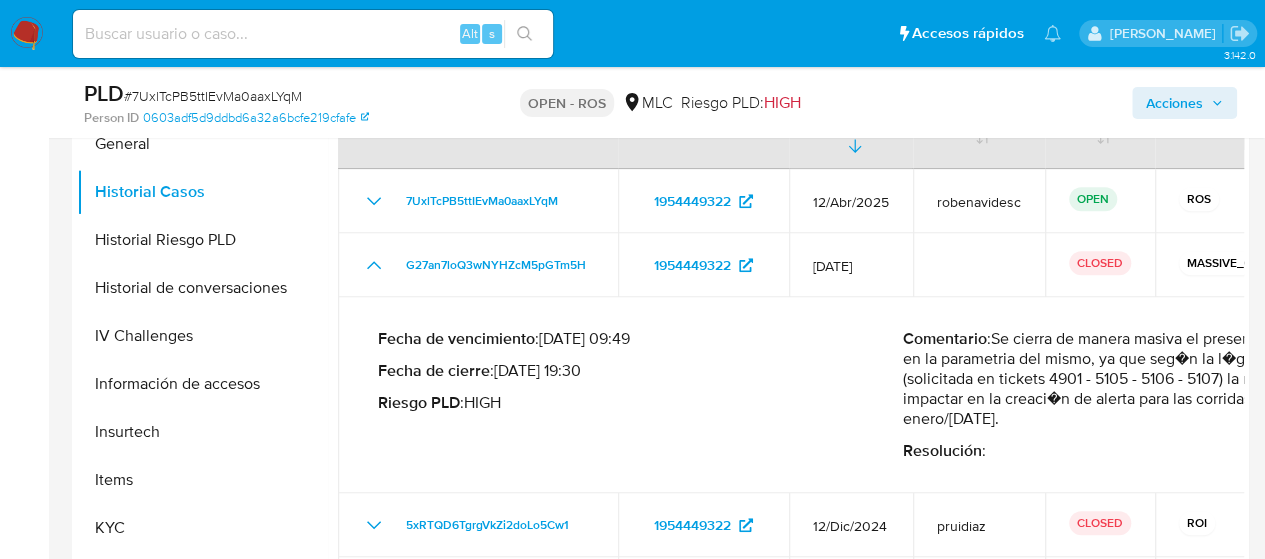 scroll, scrollTop: 52, scrollLeft: 0, axis: vertical 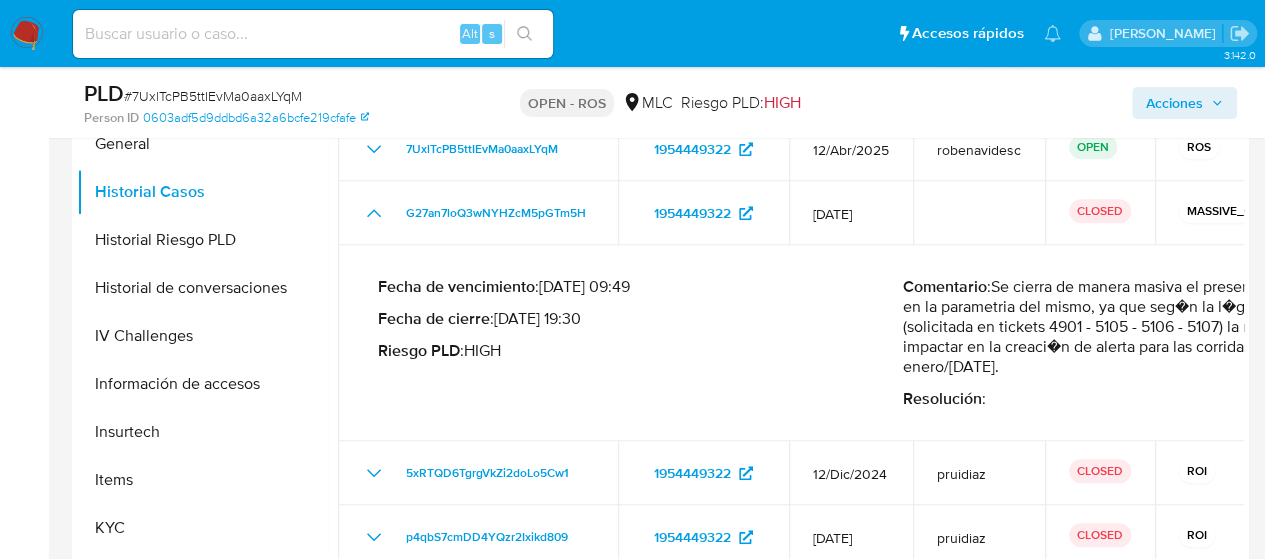 drag, startPoint x: 1016, startPoint y: 293, endPoint x: 1279, endPoint y: 371, distance: 274.3228 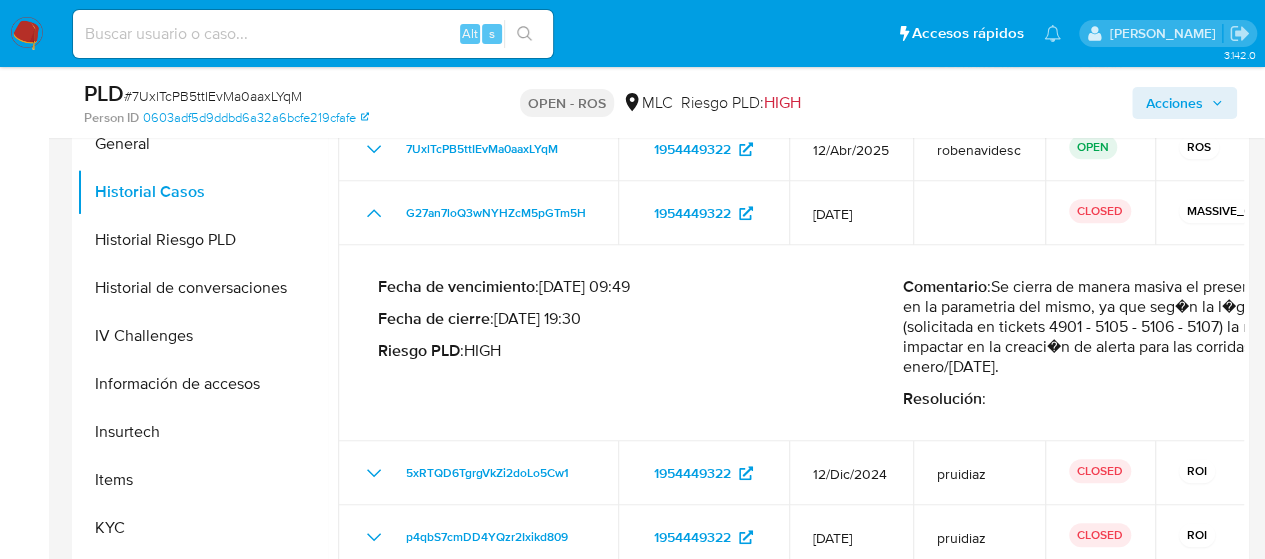 scroll, scrollTop: 599, scrollLeft: 0, axis: vertical 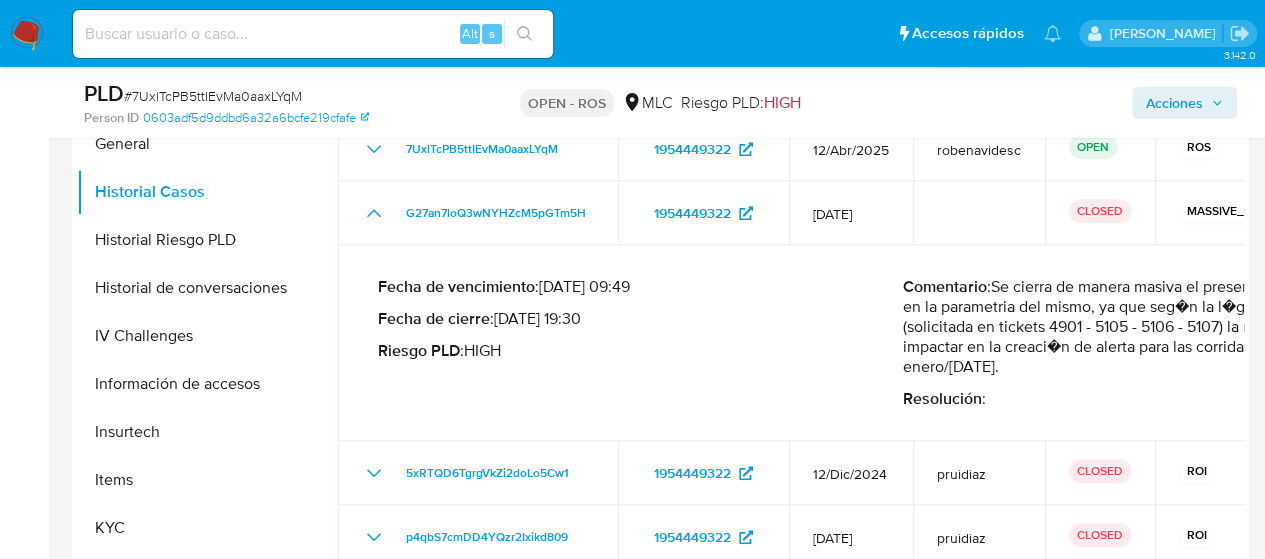 drag, startPoint x: 687, startPoint y: 351, endPoint x: 1279, endPoint y: 399, distance: 593.94275 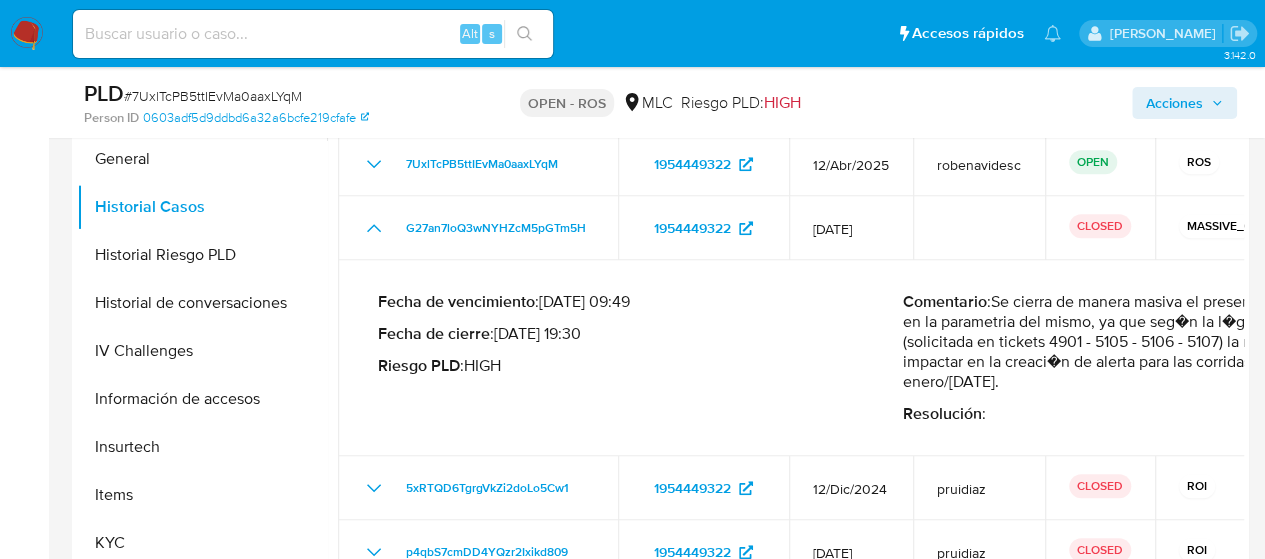 scroll, scrollTop: 583, scrollLeft: 0, axis: vertical 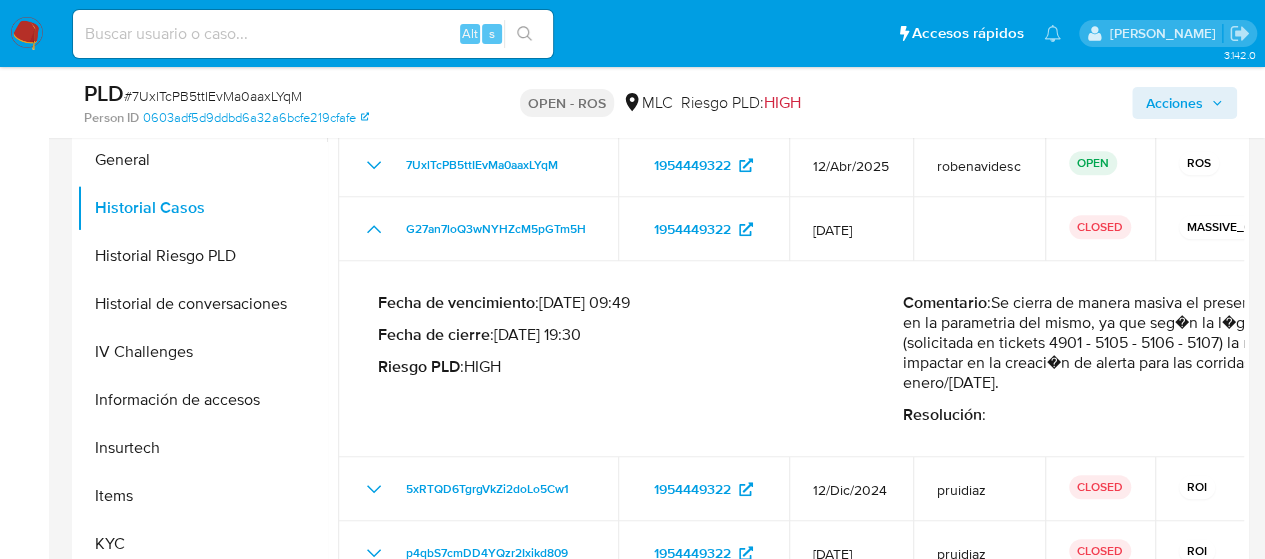 click on "Resolución" at bounding box center (942, 414) 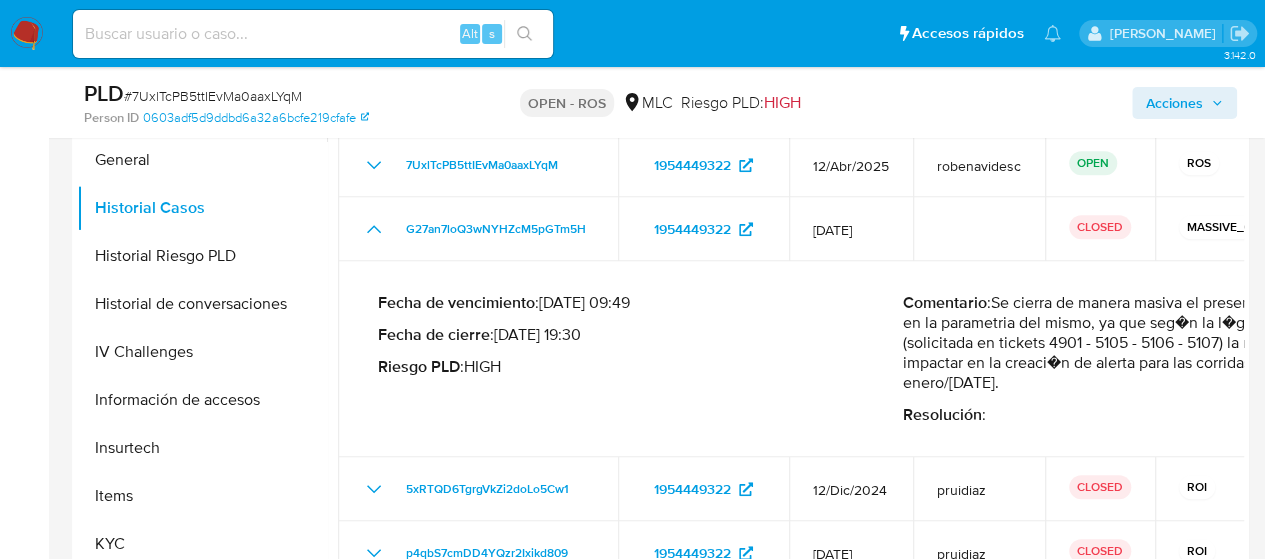 drag, startPoint x: 988, startPoint y: 363, endPoint x: 1279, endPoint y: 408, distance: 294.45883 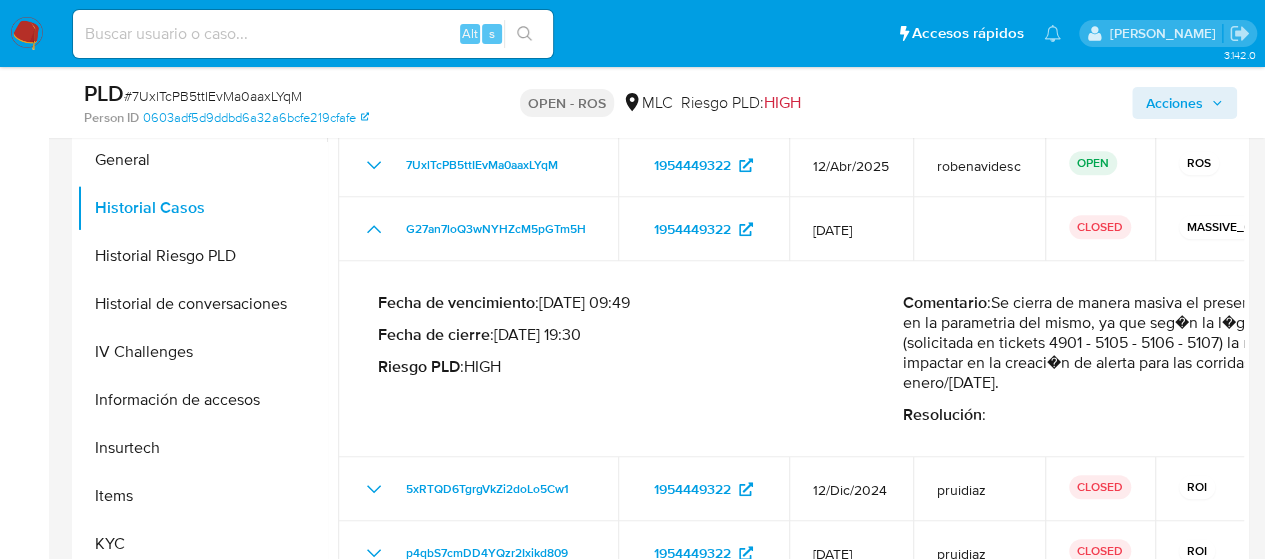 click on "Comentario  :  Se cierra de manera masiva el presente caso debido a un error en la parametria del mismo, ya que seg�n la l�gica de NO reincidencia (solicitada en tickets 4901 - 5105 - 5106 - 5107) la regla  del caso no debi� impactar en la creaci�n de alerta para las corridas autom�ticas de enero/febrero 2025." at bounding box center (1165, 343) 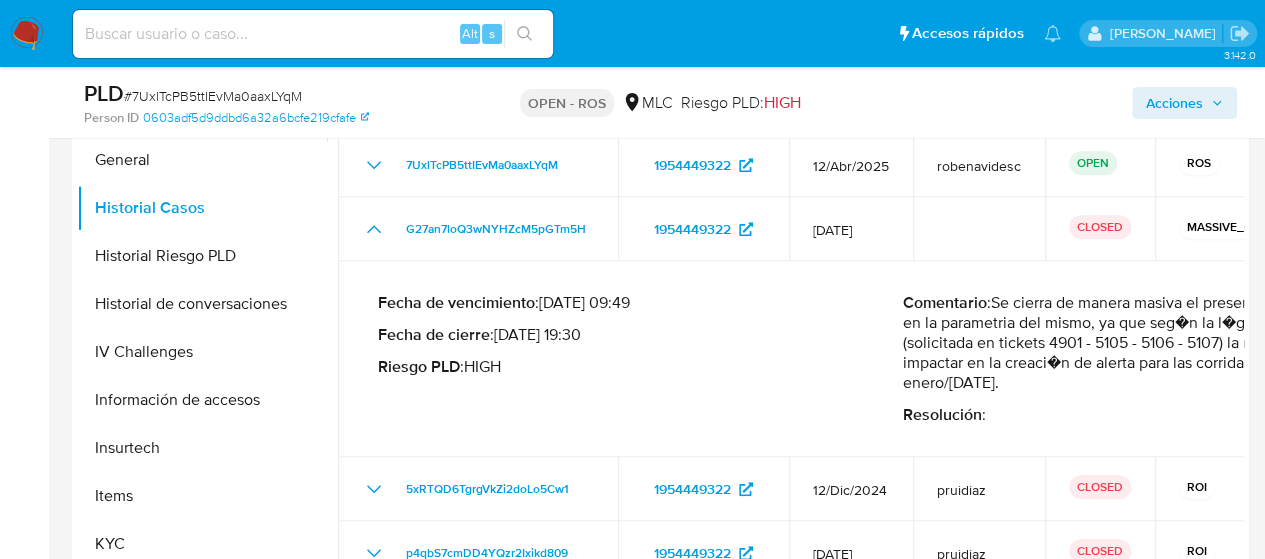drag, startPoint x: 985, startPoint y: 327, endPoint x: 1279, endPoint y: 327, distance: 294 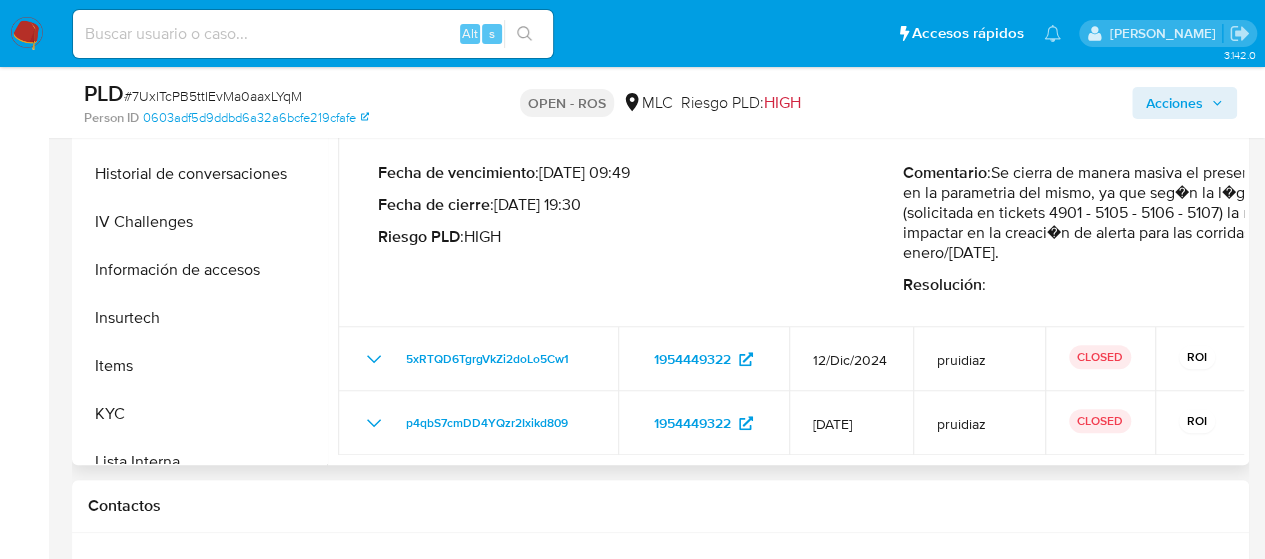 scroll, scrollTop: 715, scrollLeft: 0, axis: vertical 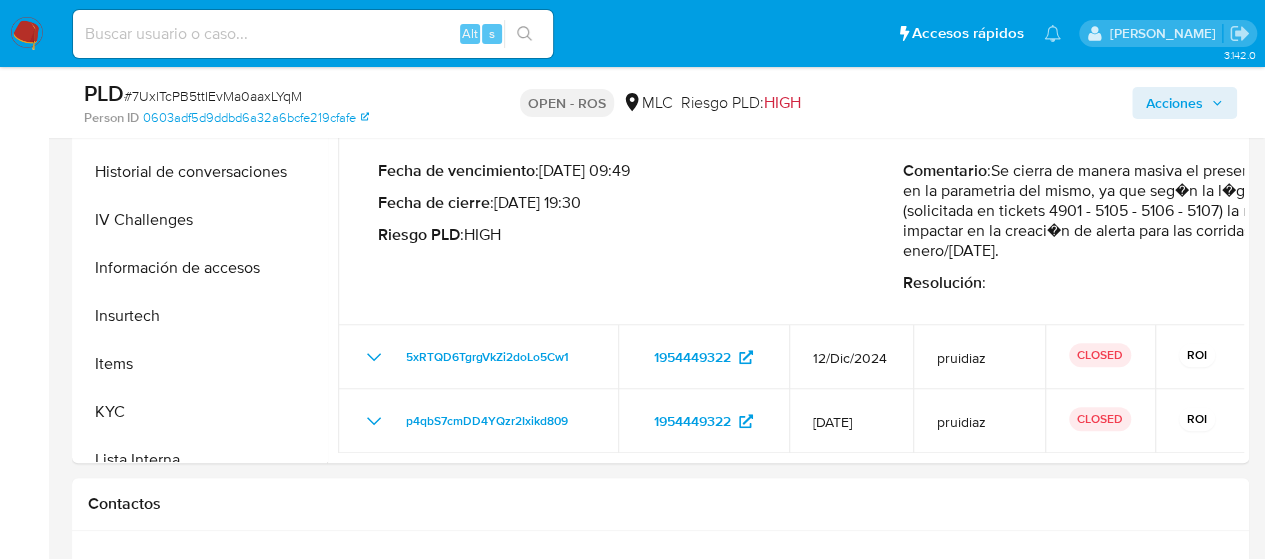 drag, startPoint x: 554, startPoint y: 198, endPoint x: 1279, endPoint y: 397, distance: 751.8151 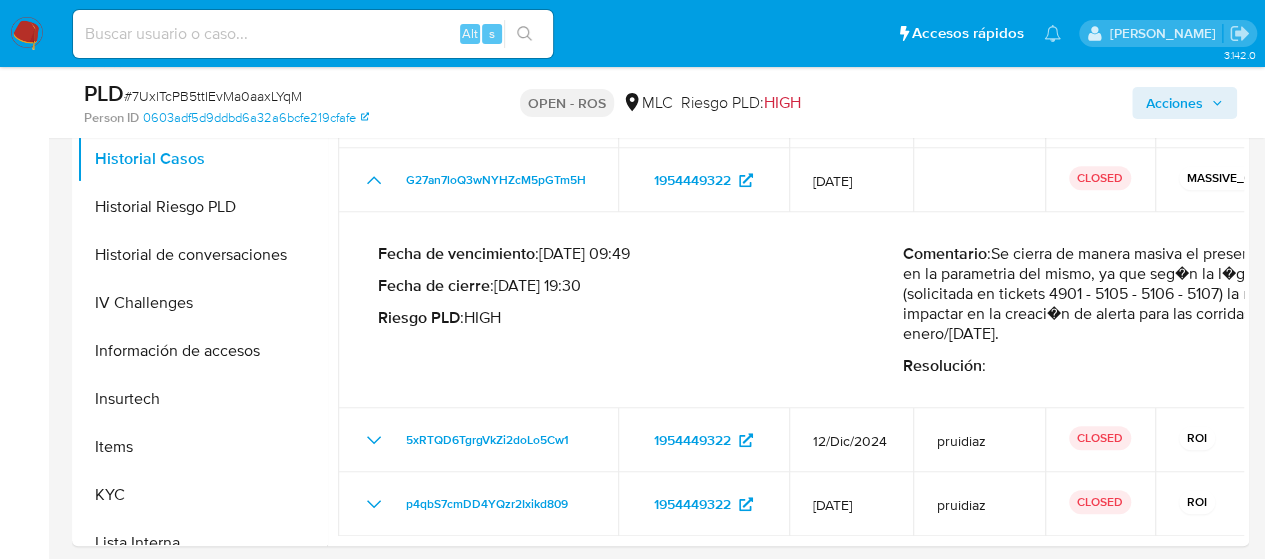 scroll, scrollTop: 627, scrollLeft: 0, axis: vertical 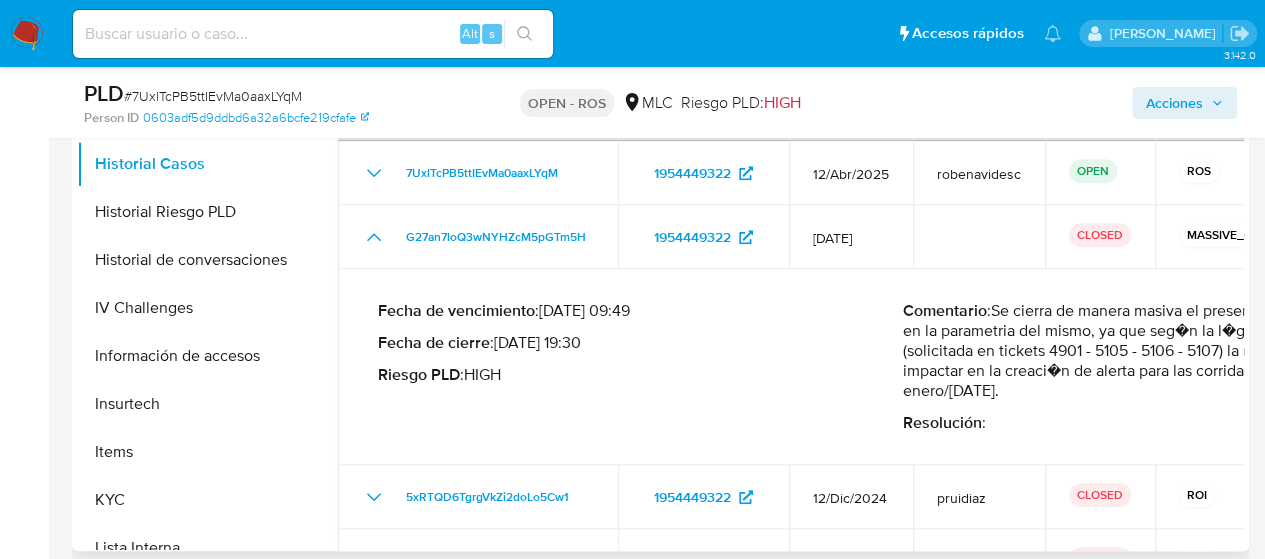 click on "Comentario  :  Se cierra de manera masiva el presente caso debido a un error en la parametria del mismo, ya que seg�n la l�gica de NO reincidencia (solicitada en tickets 4901 - 5105 - 5106 - 5107) la regla  del caso no debi� impactar en la creaci�n de alerta para las corridas autom�ticas de enero/febrero 2025." at bounding box center (1165, 351) 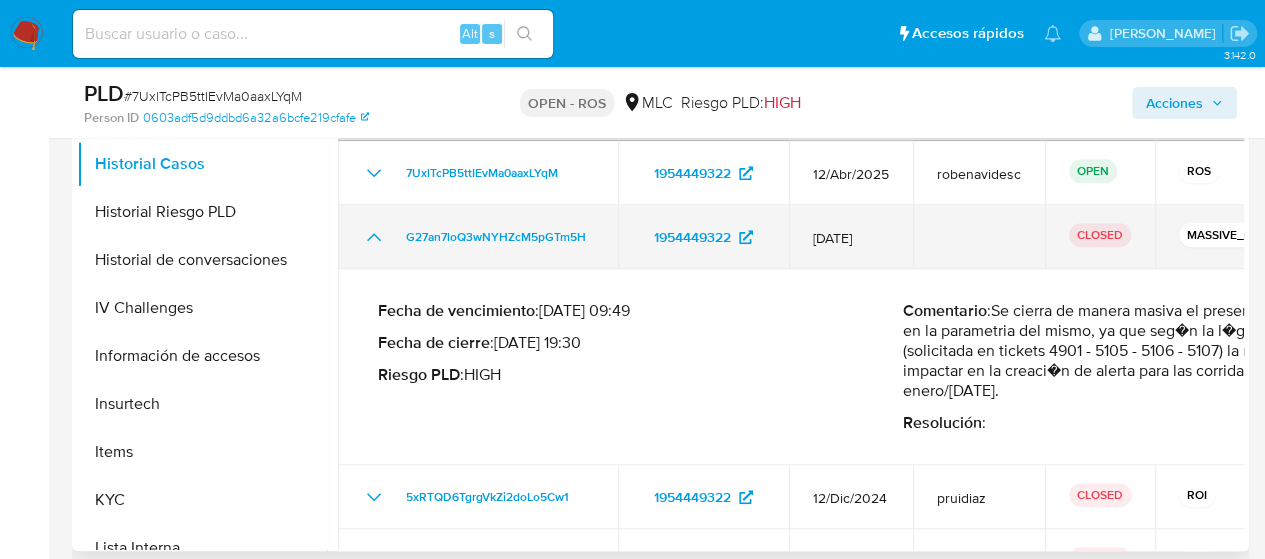 click 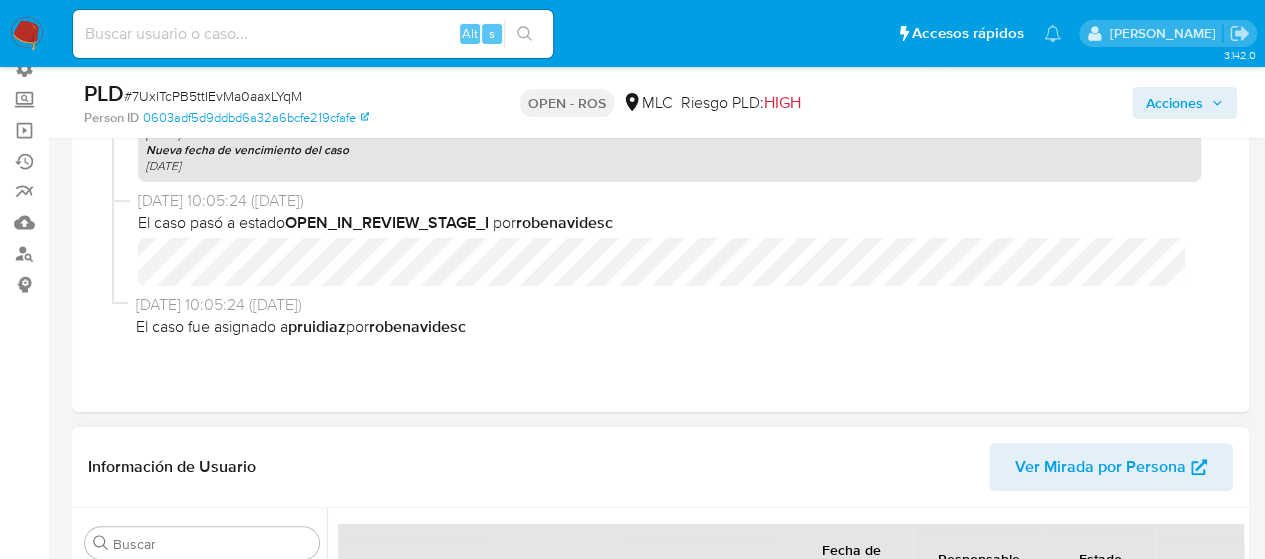 scroll, scrollTop: 0, scrollLeft: 0, axis: both 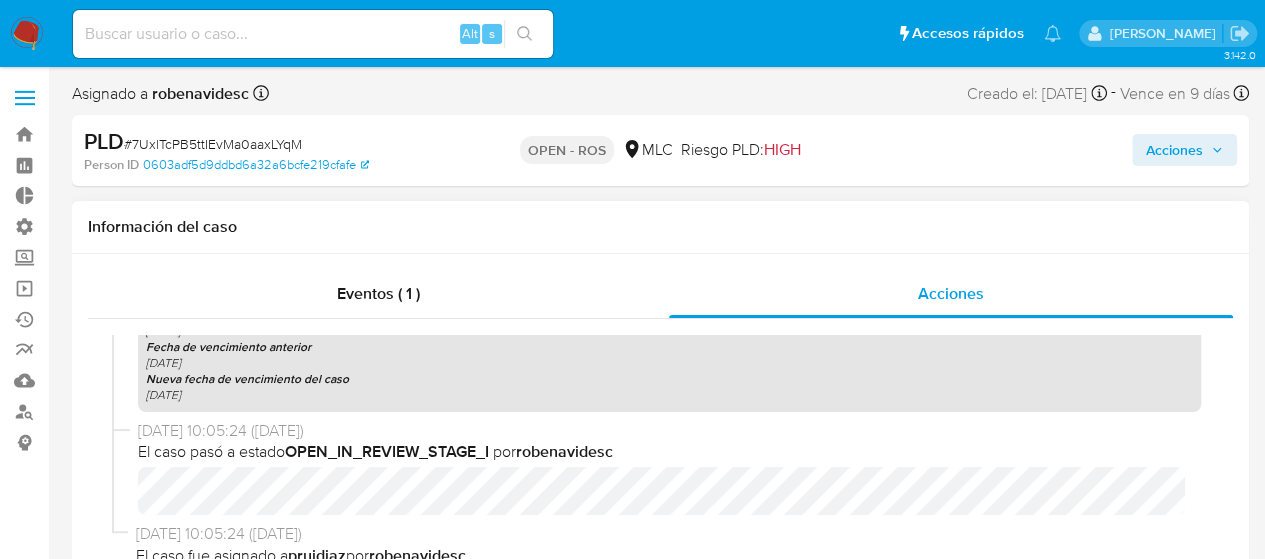 click on "10/06/2025 10:05:24 (hace 22 días)" at bounding box center (669, 431) 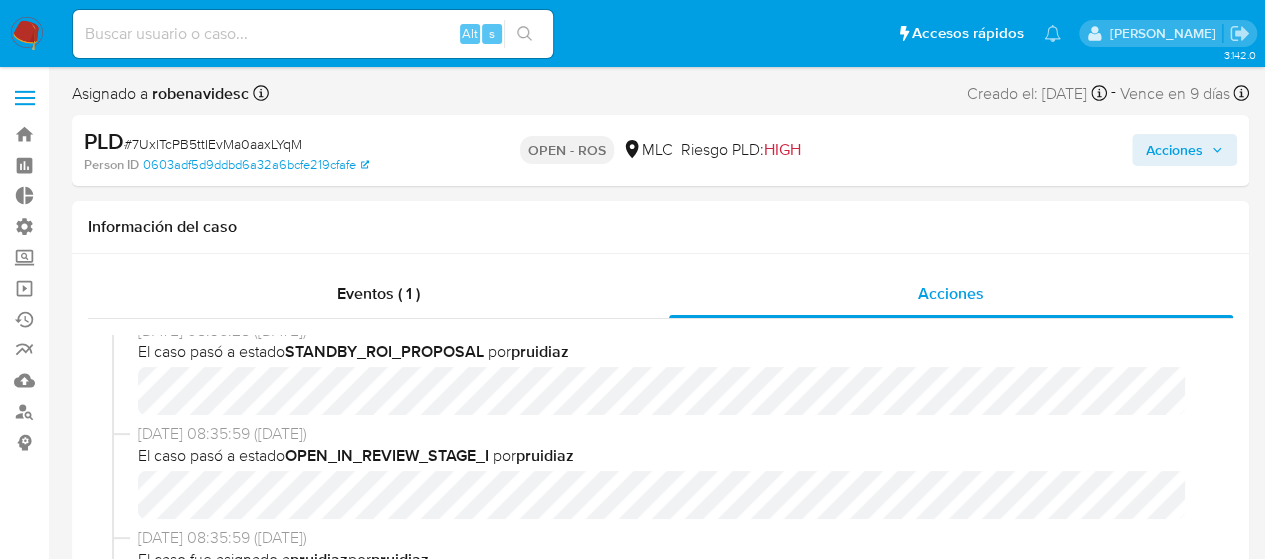 scroll, scrollTop: 485, scrollLeft: 0, axis: vertical 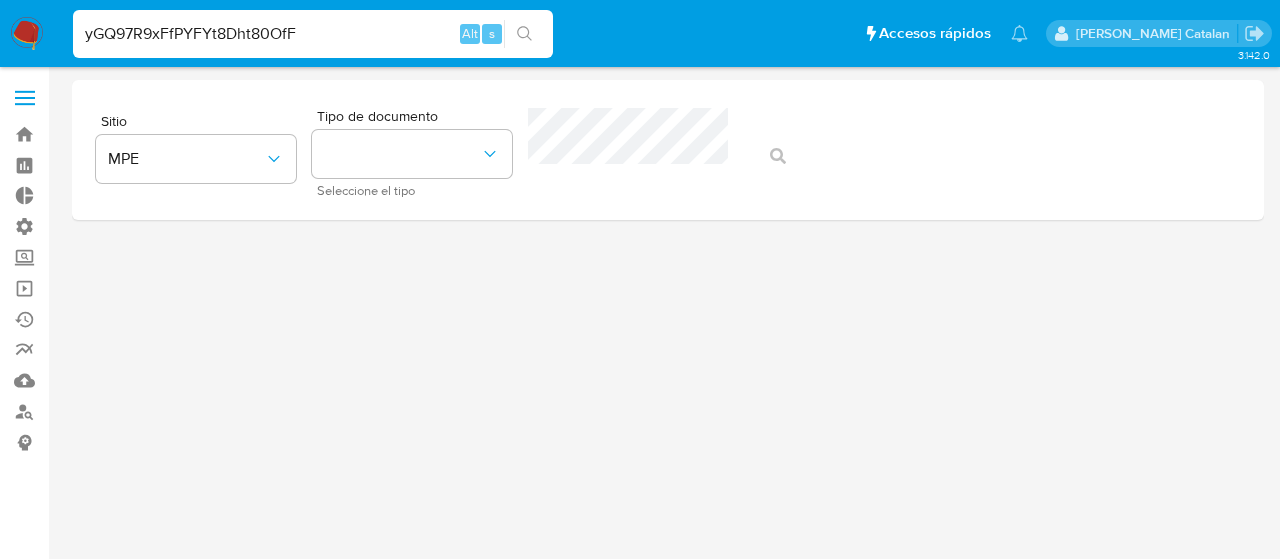type on "yGQ97R9xFfPYFYt8Dht80OfF" 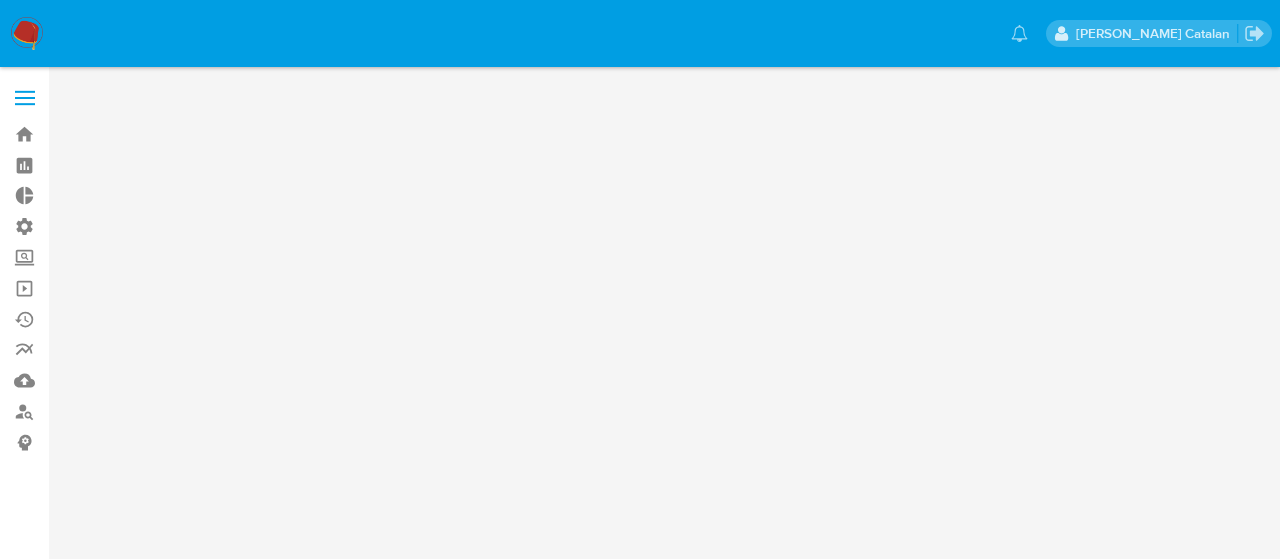 click at bounding box center (640, 279) 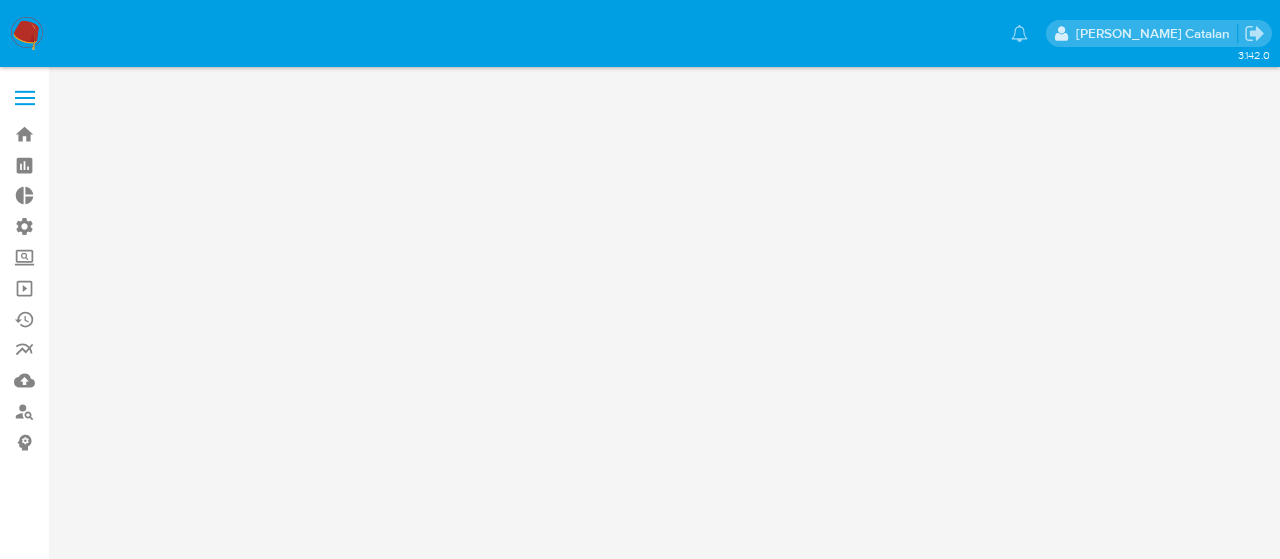 scroll, scrollTop: 0, scrollLeft: 0, axis: both 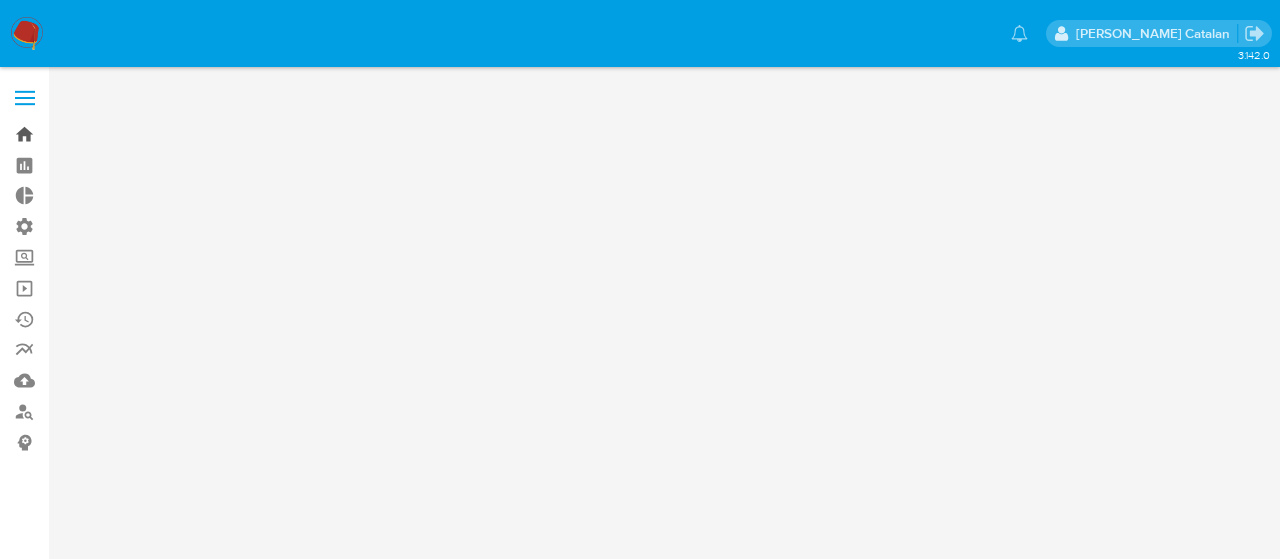 click on "Bandeja" at bounding box center [119, 134] 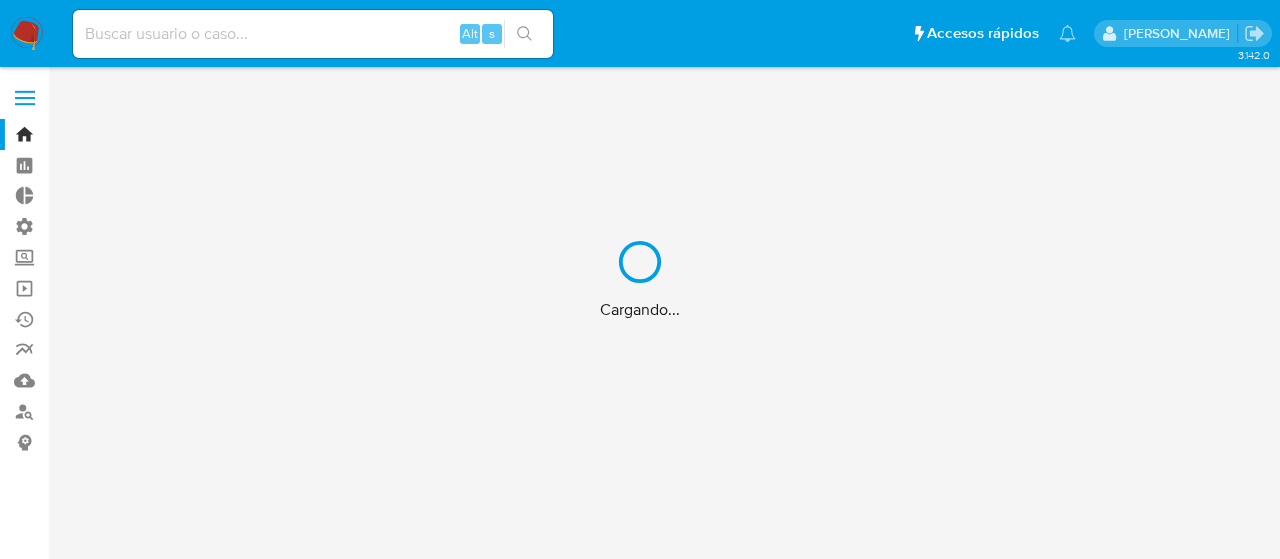 scroll, scrollTop: 0, scrollLeft: 0, axis: both 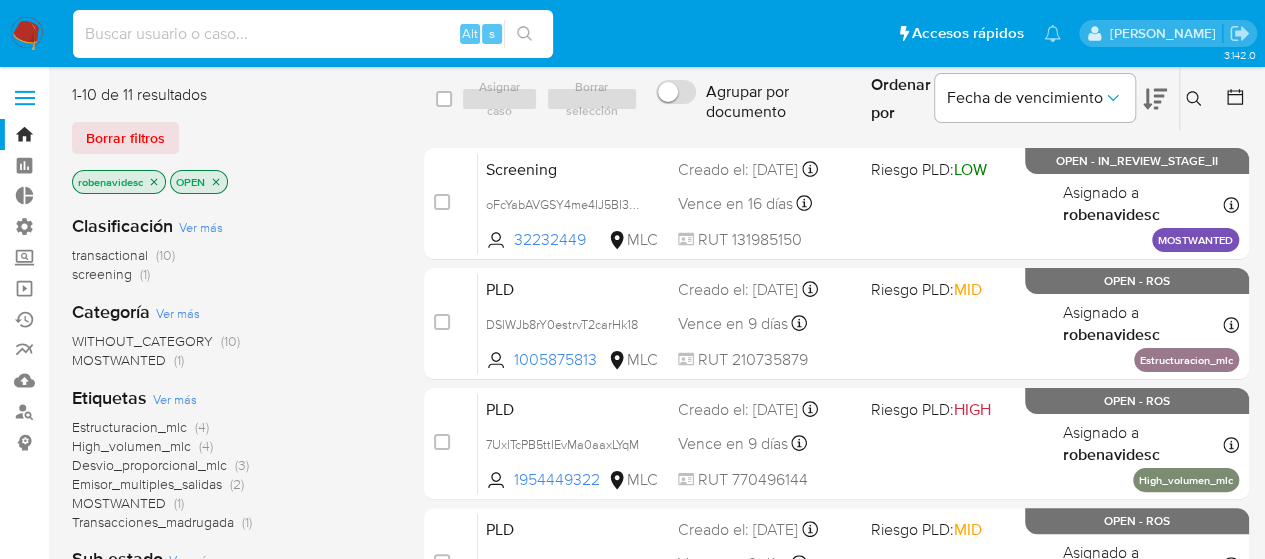 click at bounding box center (313, 34) 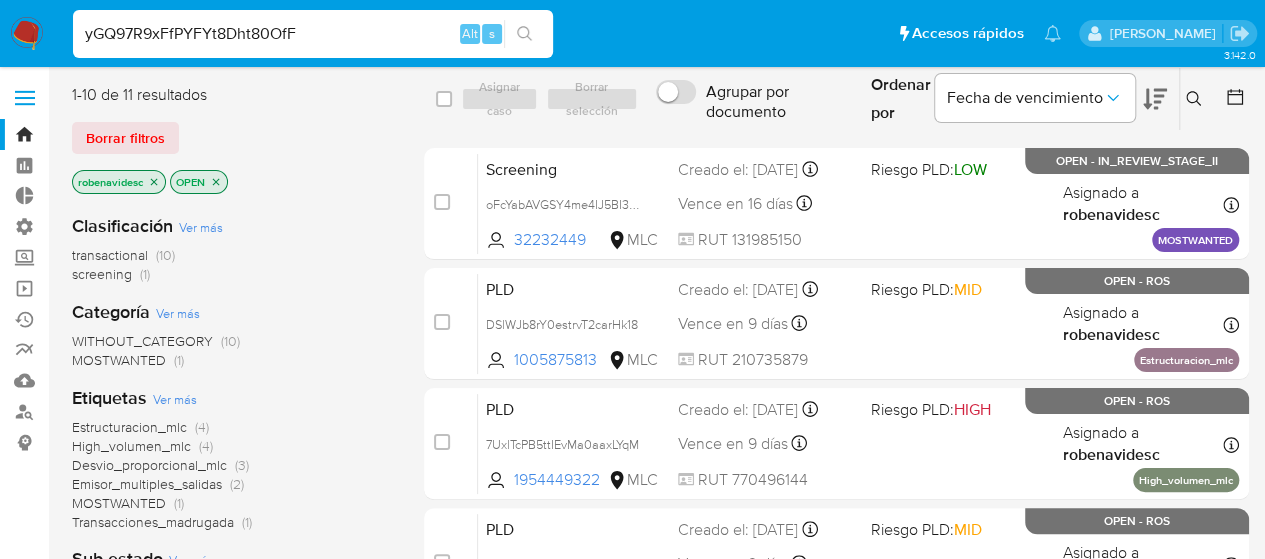 type on "yGQ97R9xFfPYFYt8Dht80OfF" 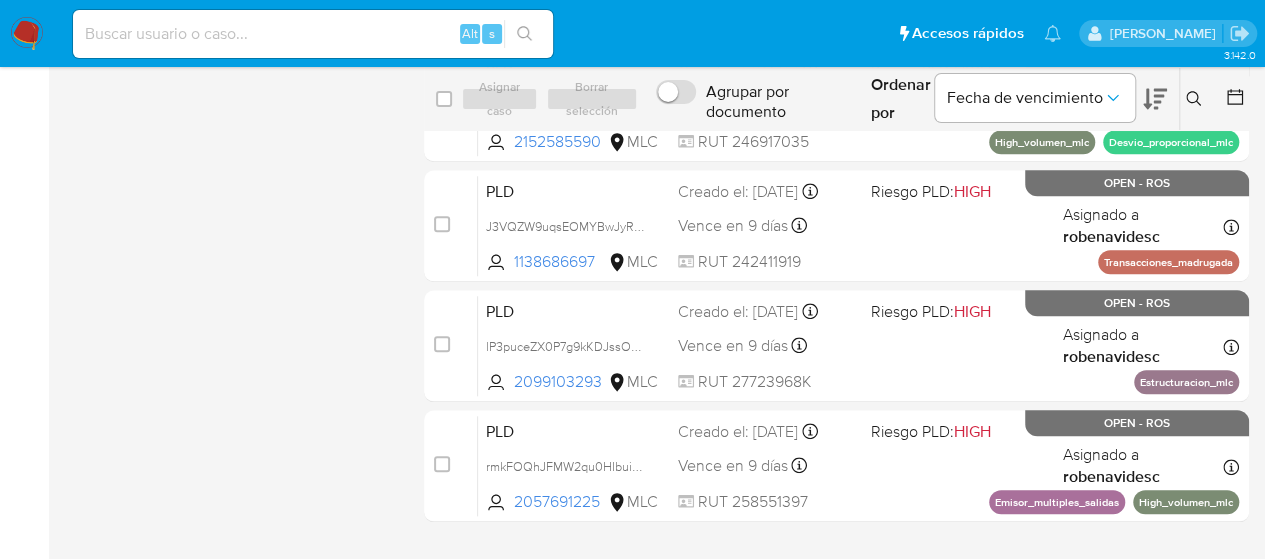 scroll, scrollTop: 865, scrollLeft: 0, axis: vertical 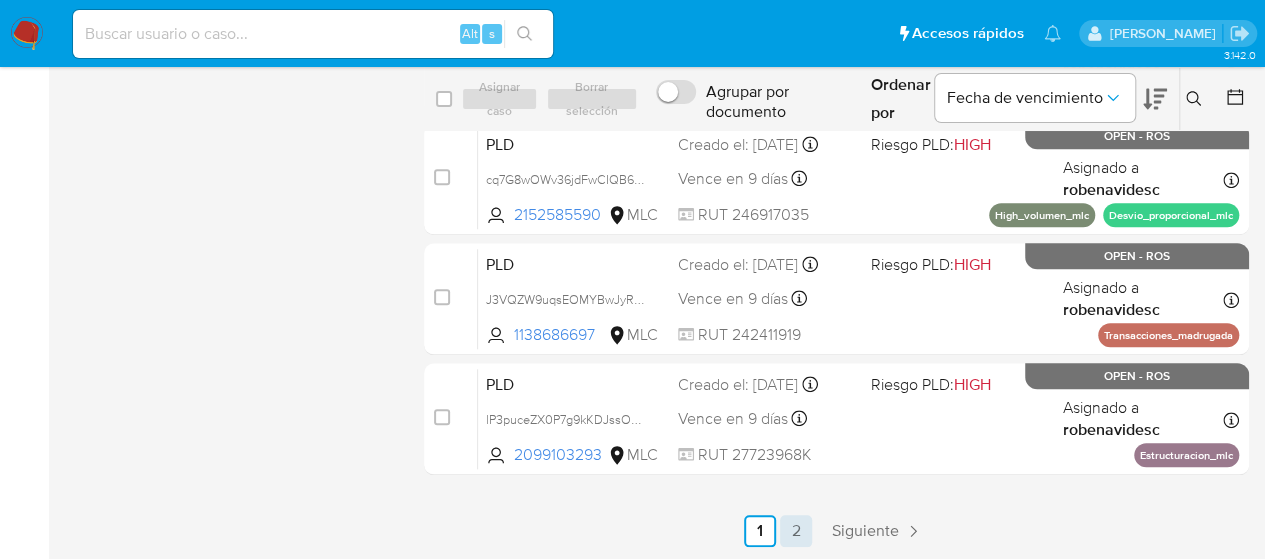 click on "2" at bounding box center [796, 531] 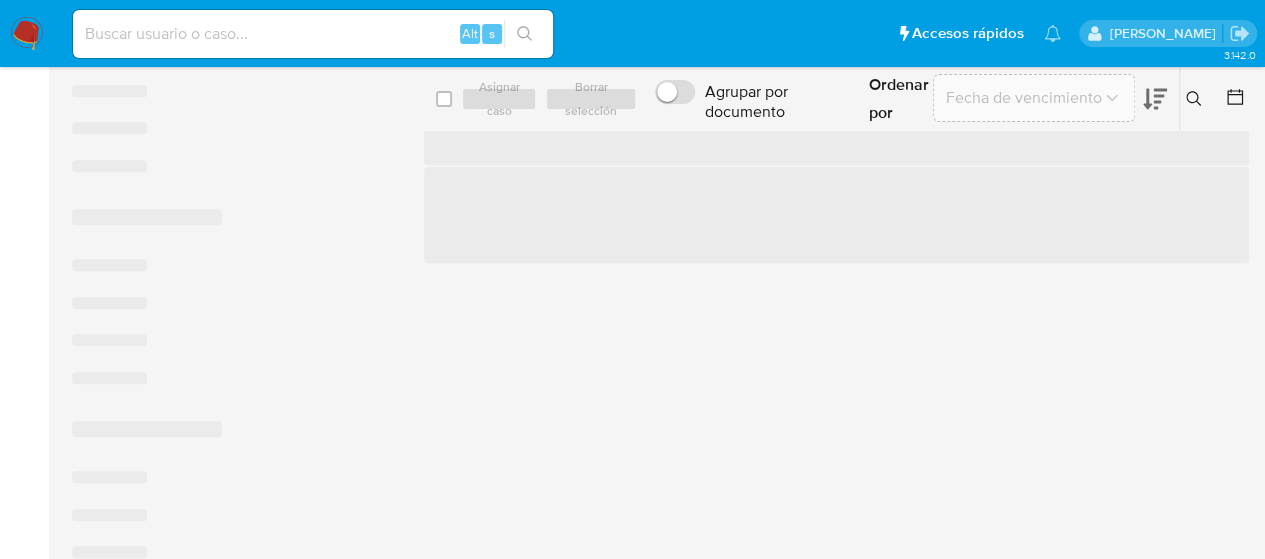 scroll, scrollTop: 0, scrollLeft: 0, axis: both 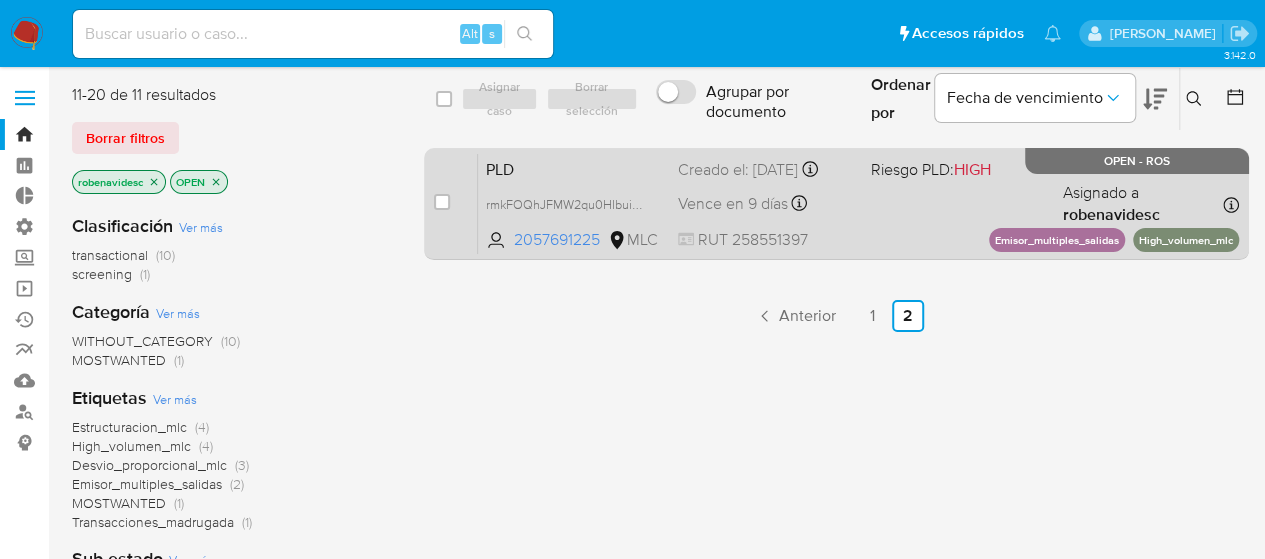 click on "PLD" at bounding box center (574, 168) 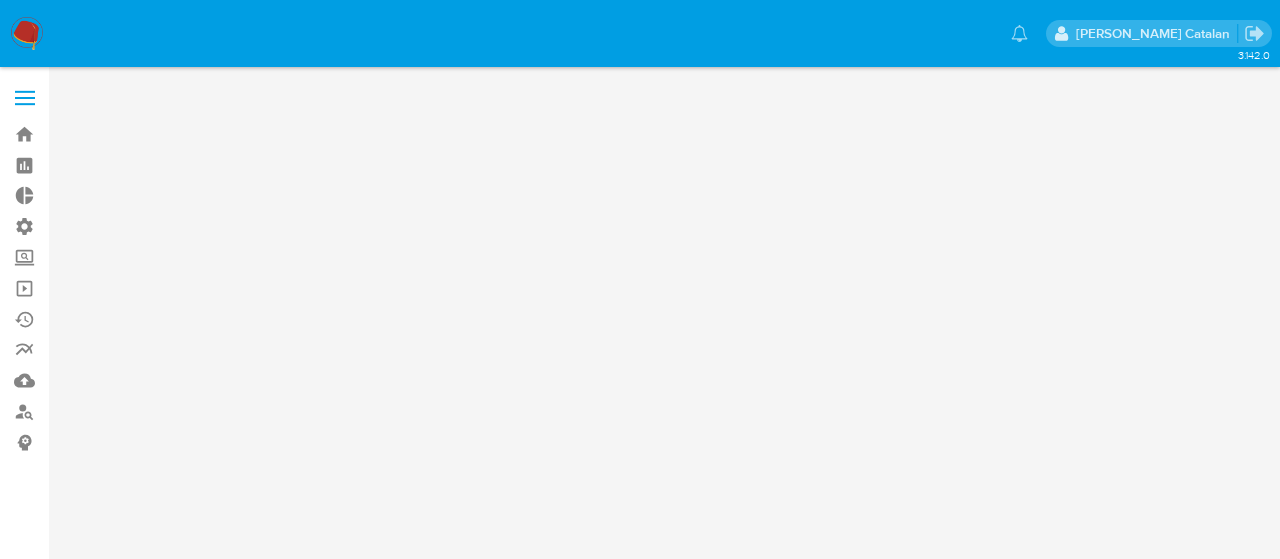 scroll, scrollTop: 0, scrollLeft: 0, axis: both 